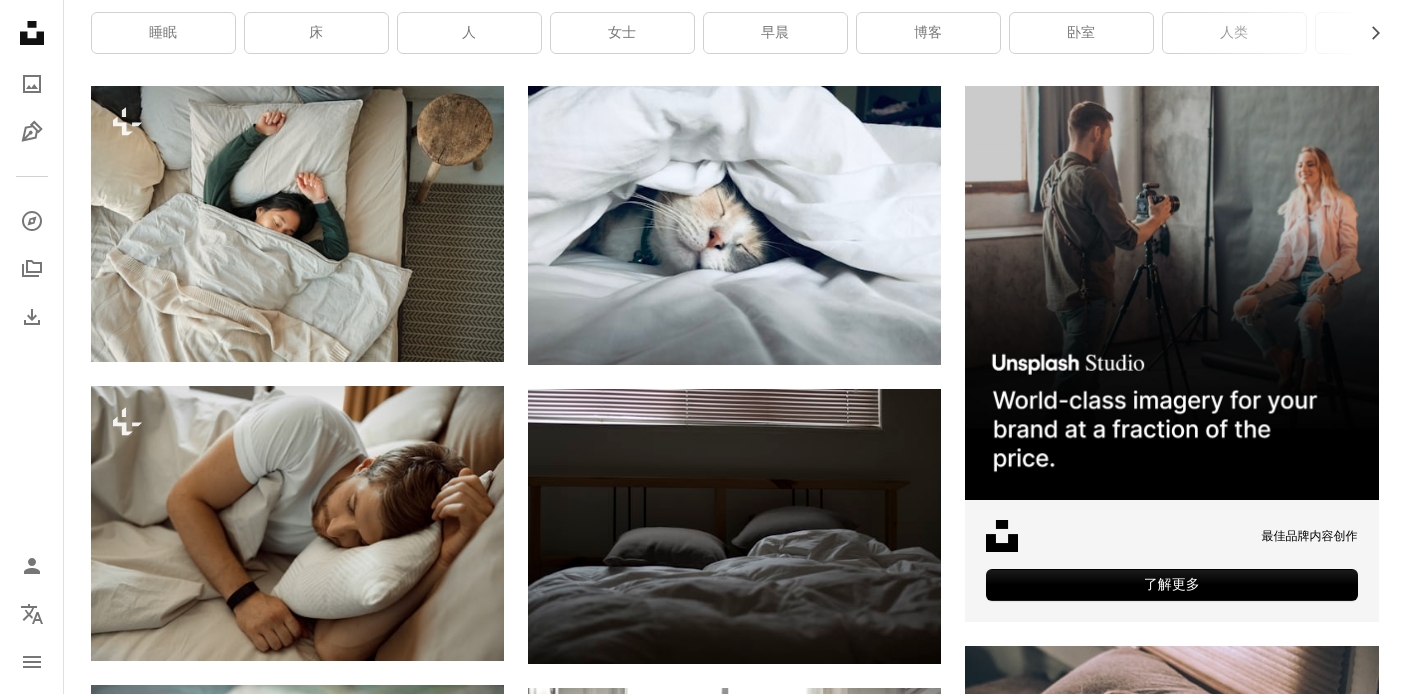 scroll, scrollTop: 0, scrollLeft: 0, axis: both 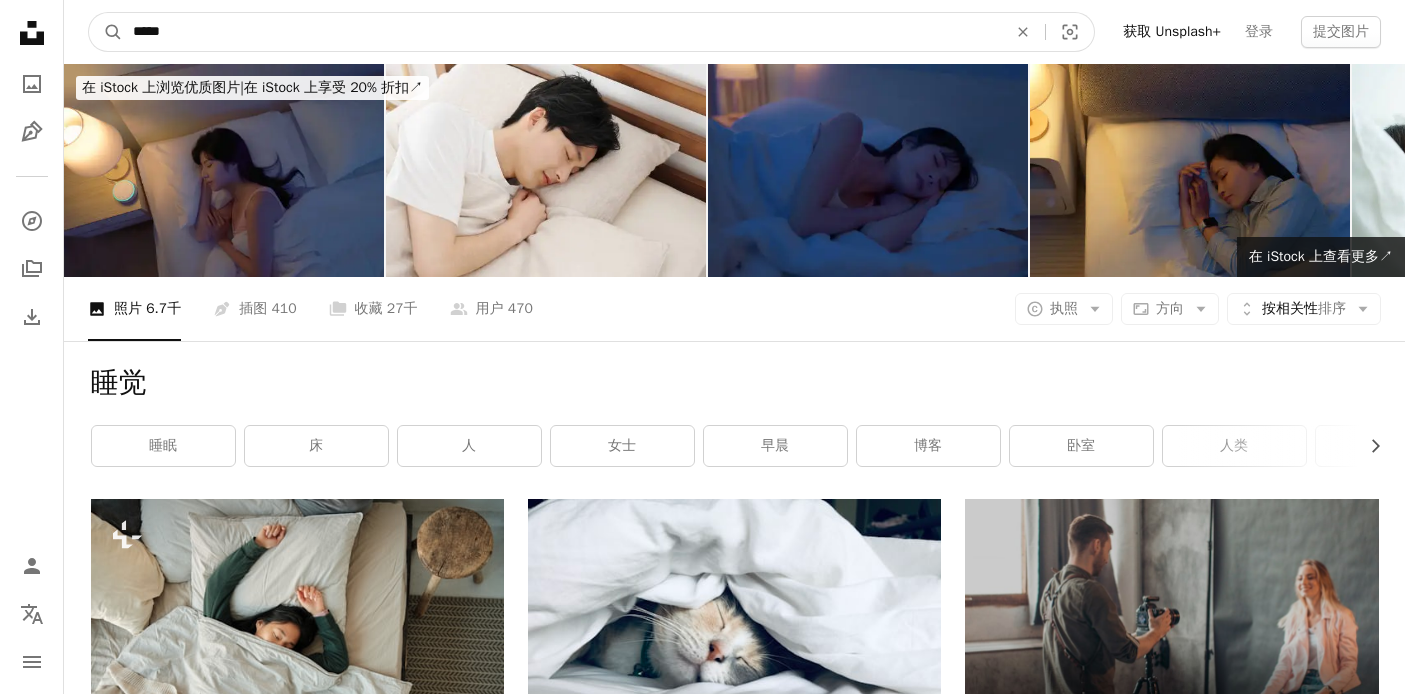 click on "*****" at bounding box center [562, 32] 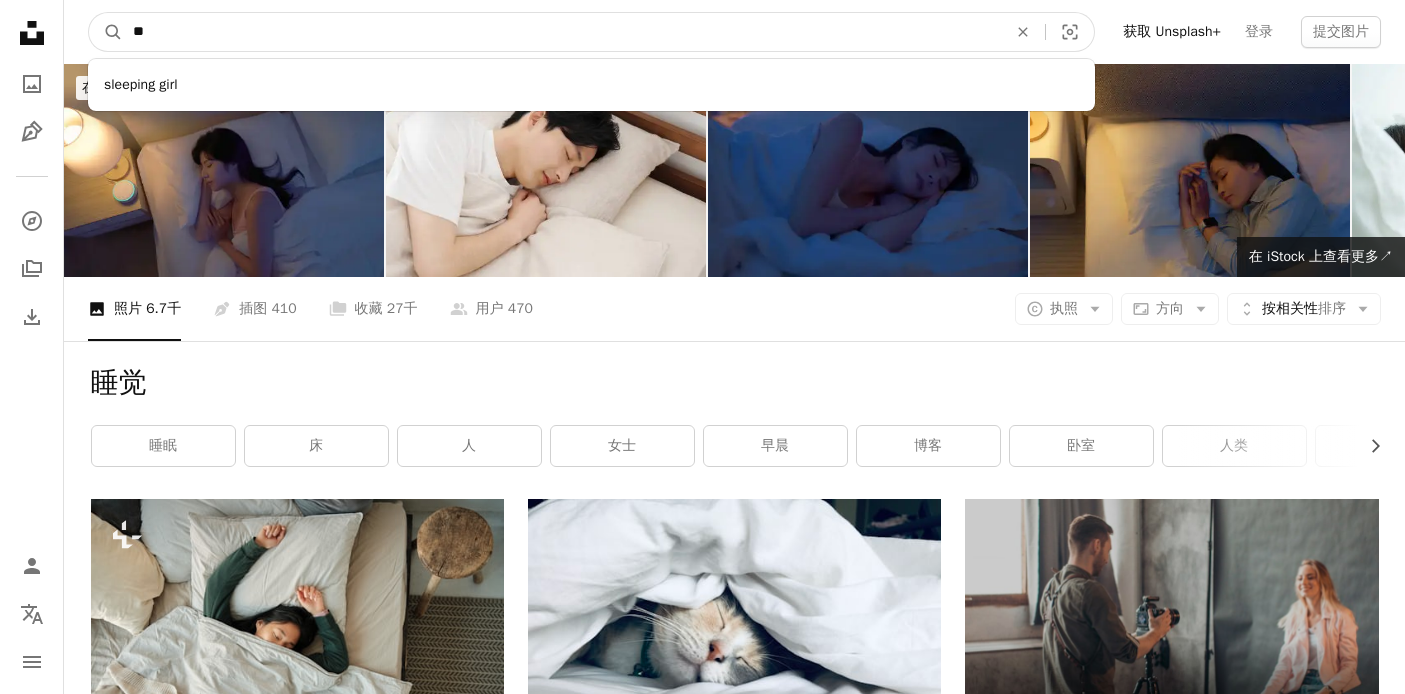 type on "*" 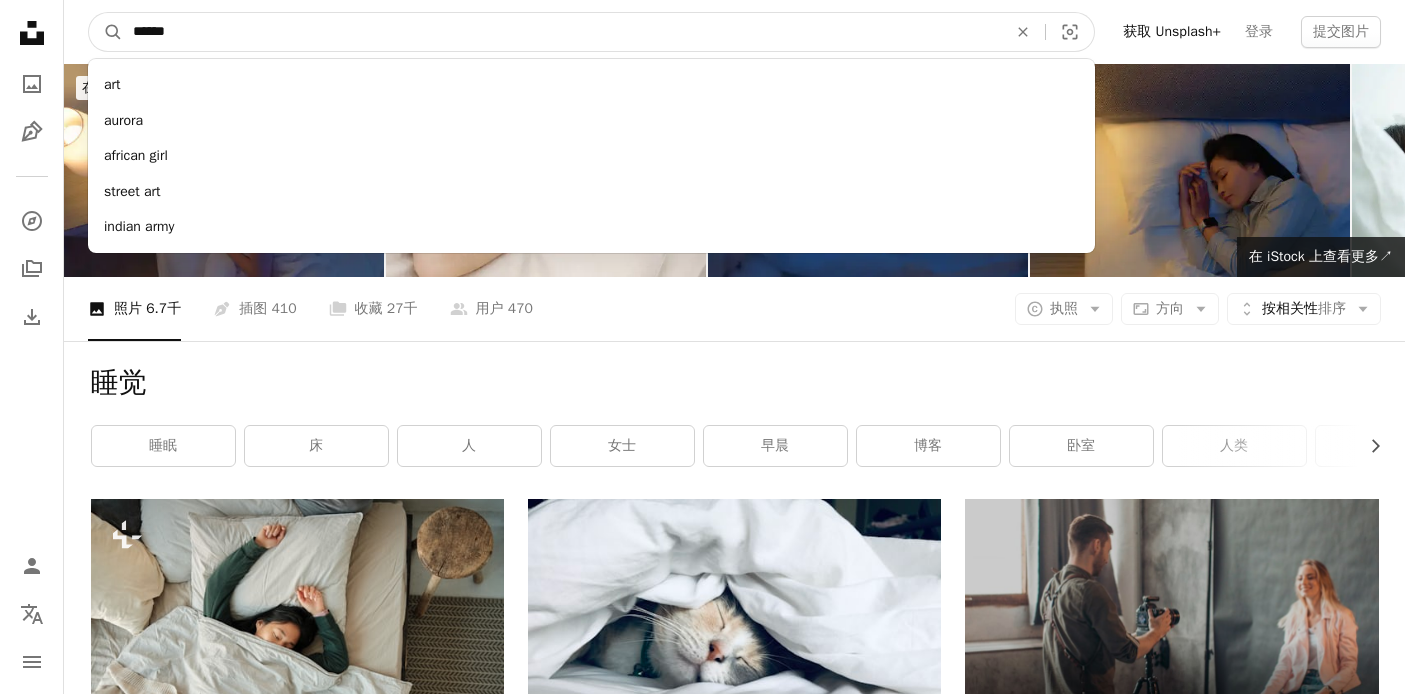 type on "*******" 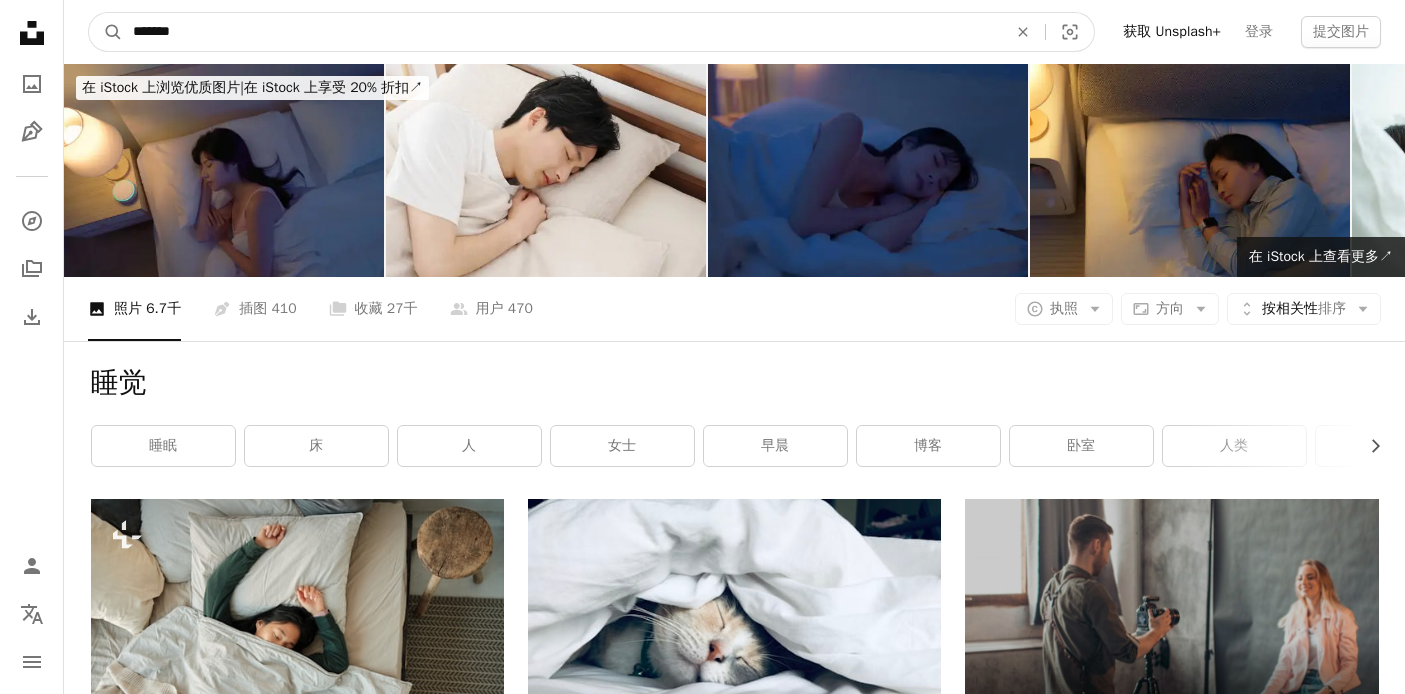 click on "A magnifying glass" at bounding box center [106, 32] 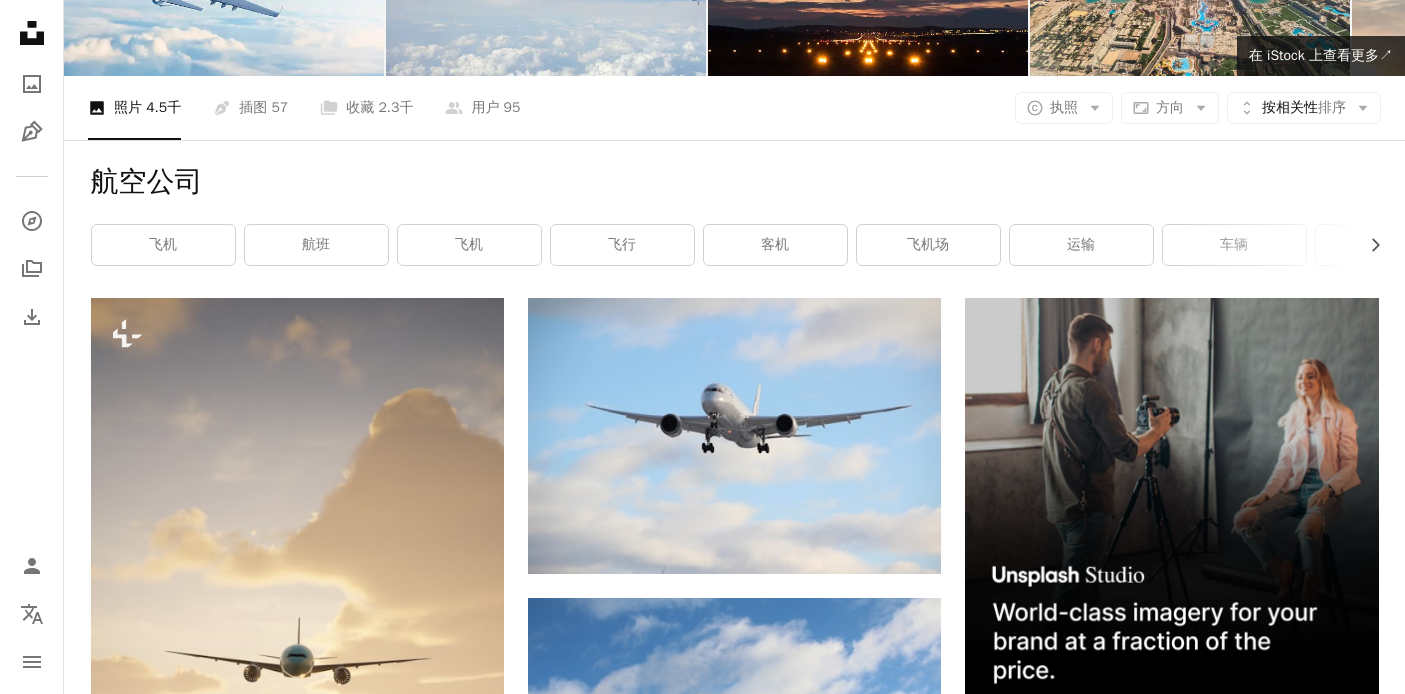 scroll, scrollTop: 0, scrollLeft: 0, axis: both 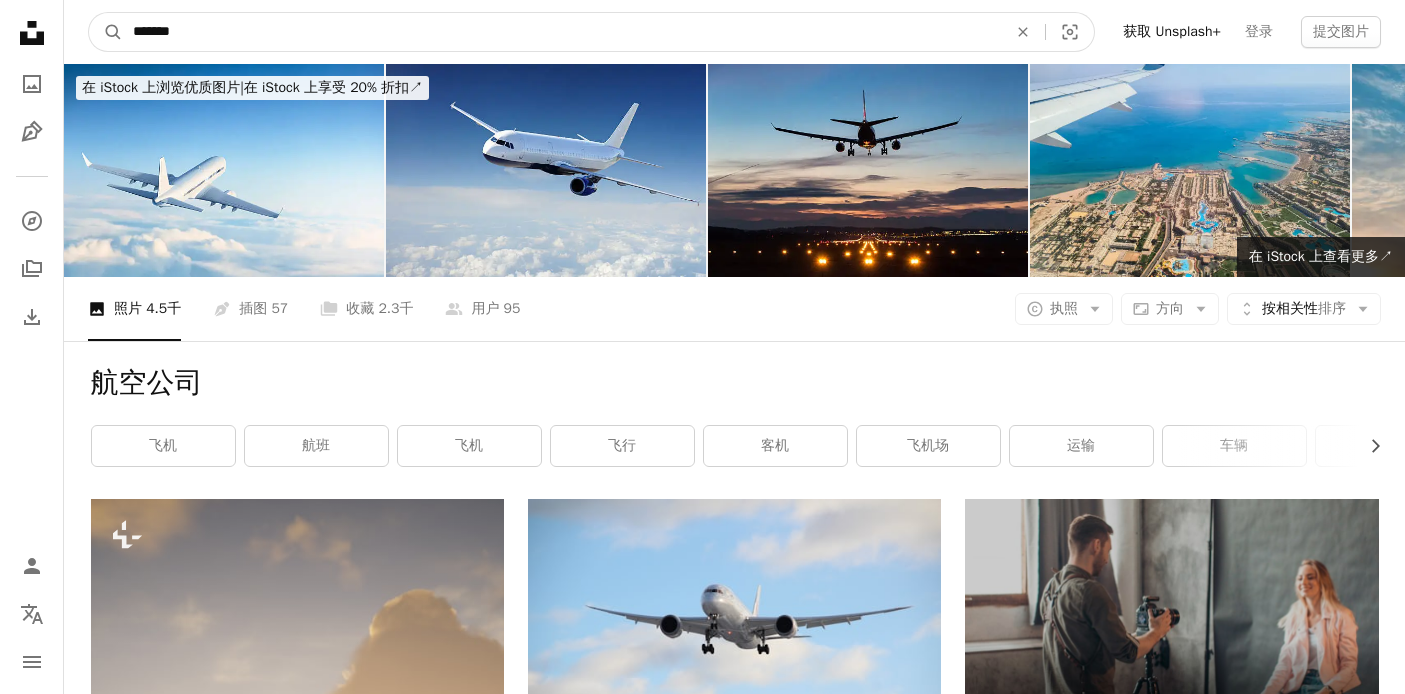 click on "*******" at bounding box center (562, 32) 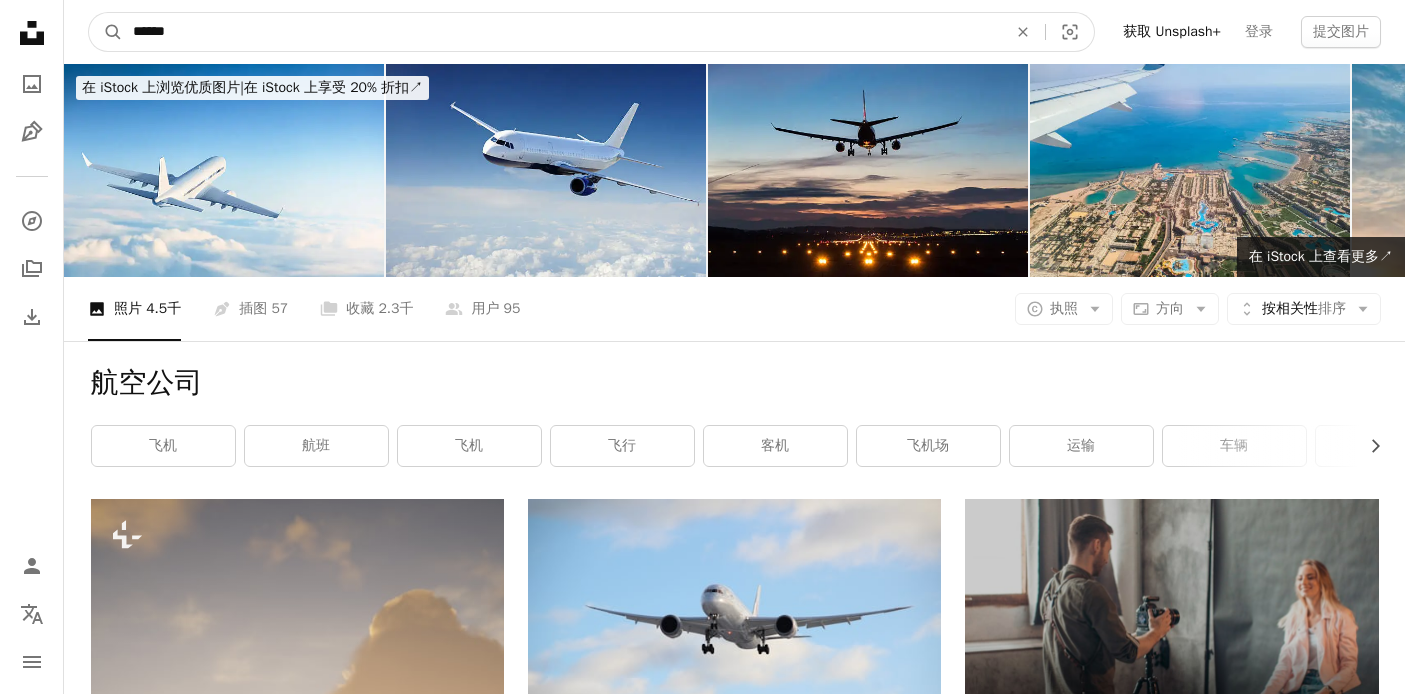 type on "*******" 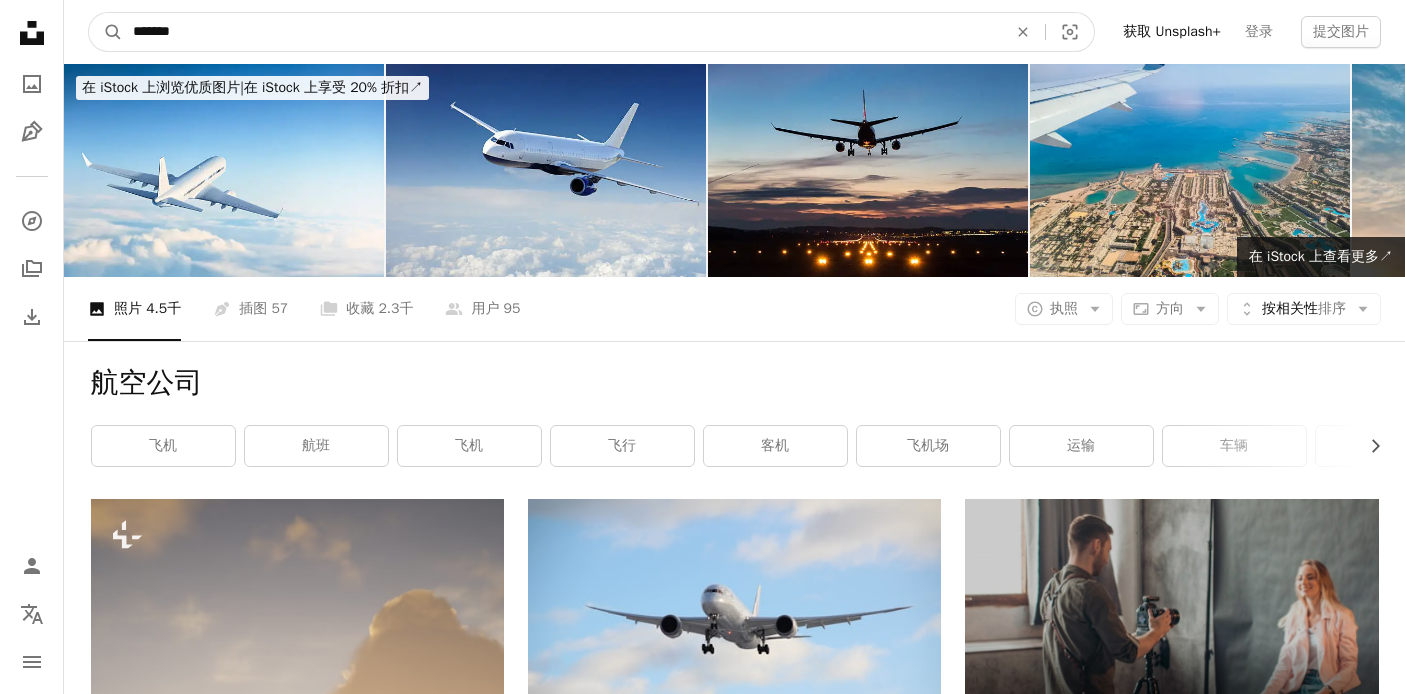 click on "A magnifying glass" at bounding box center [106, 32] 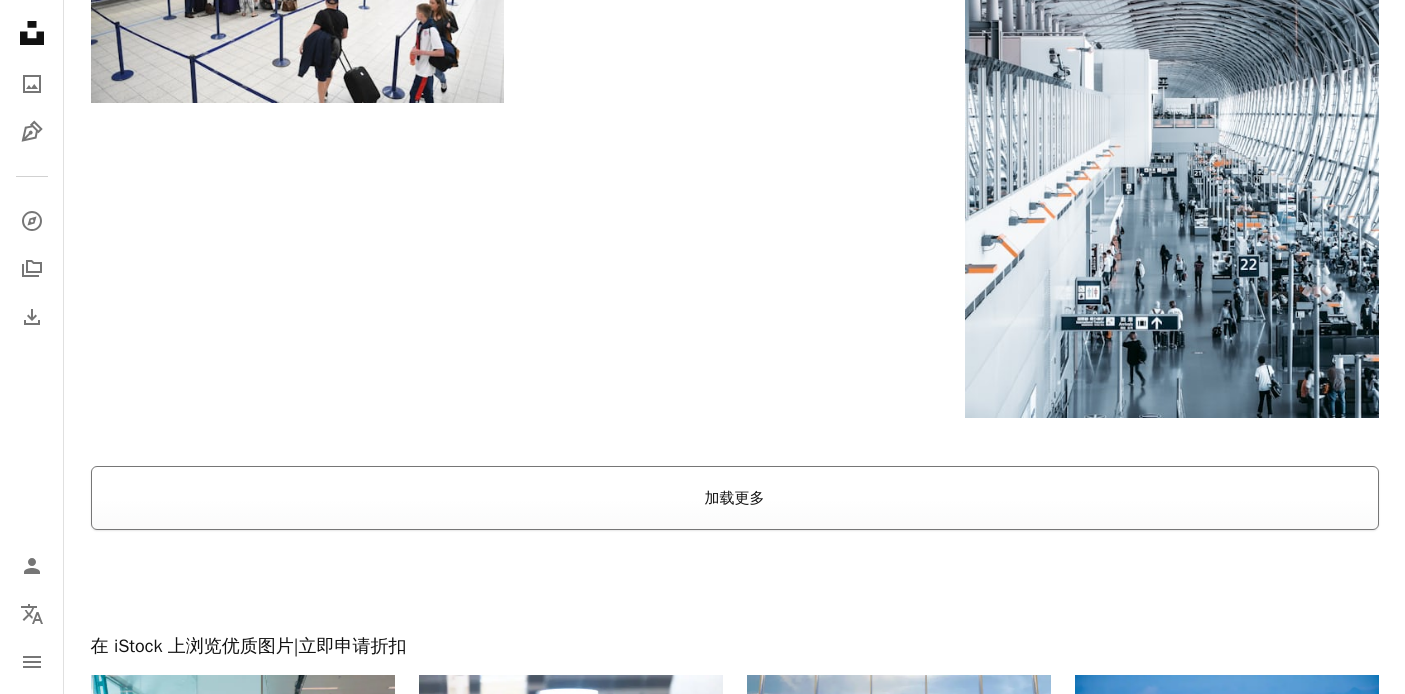 scroll, scrollTop: 2791, scrollLeft: 0, axis: vertical 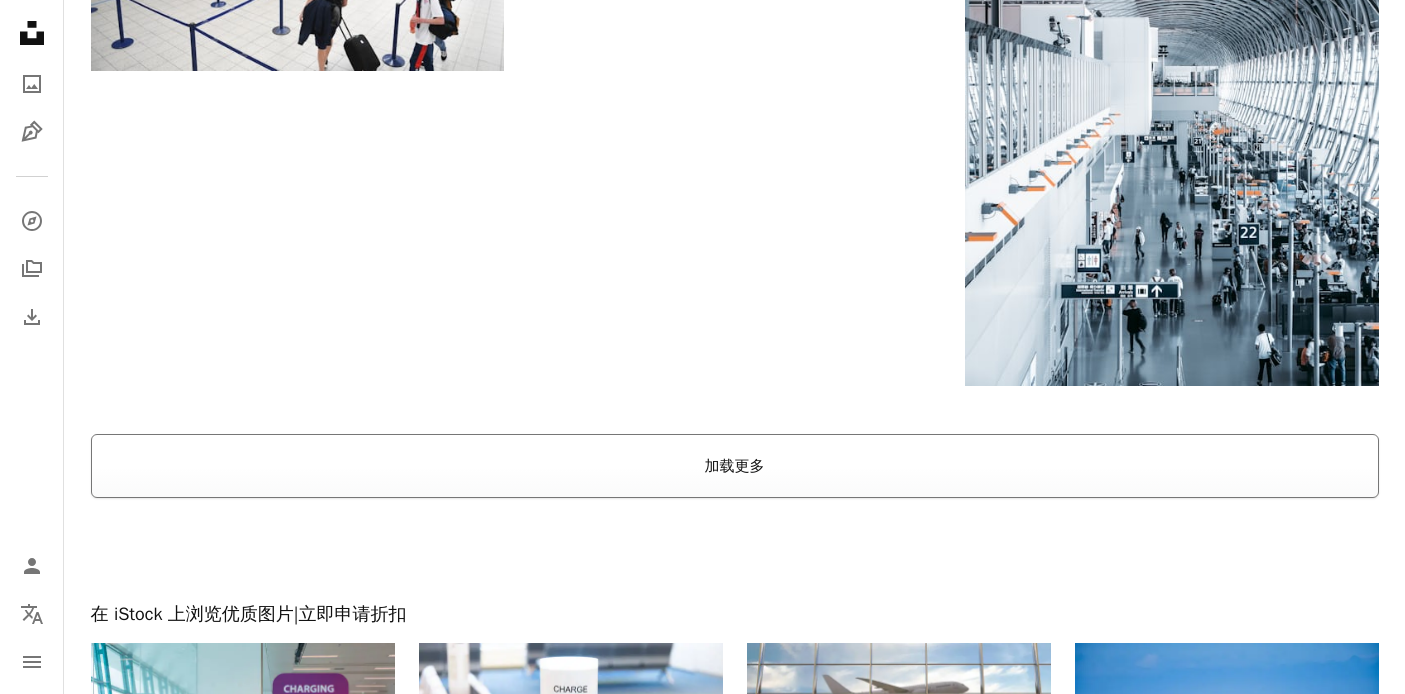click on "加载更多" at bounding box center (735, 466) 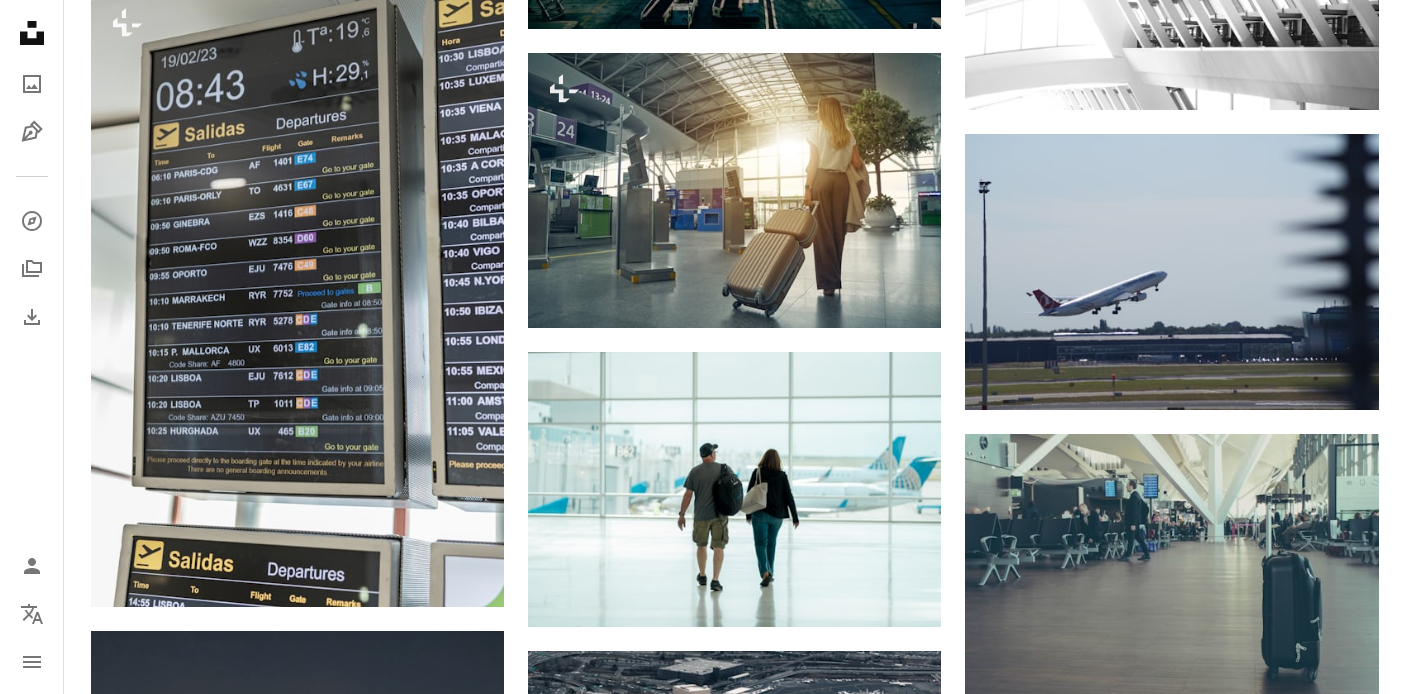 scroll, scrollTop: 8220, scrollLeft: 0, axis: vertical 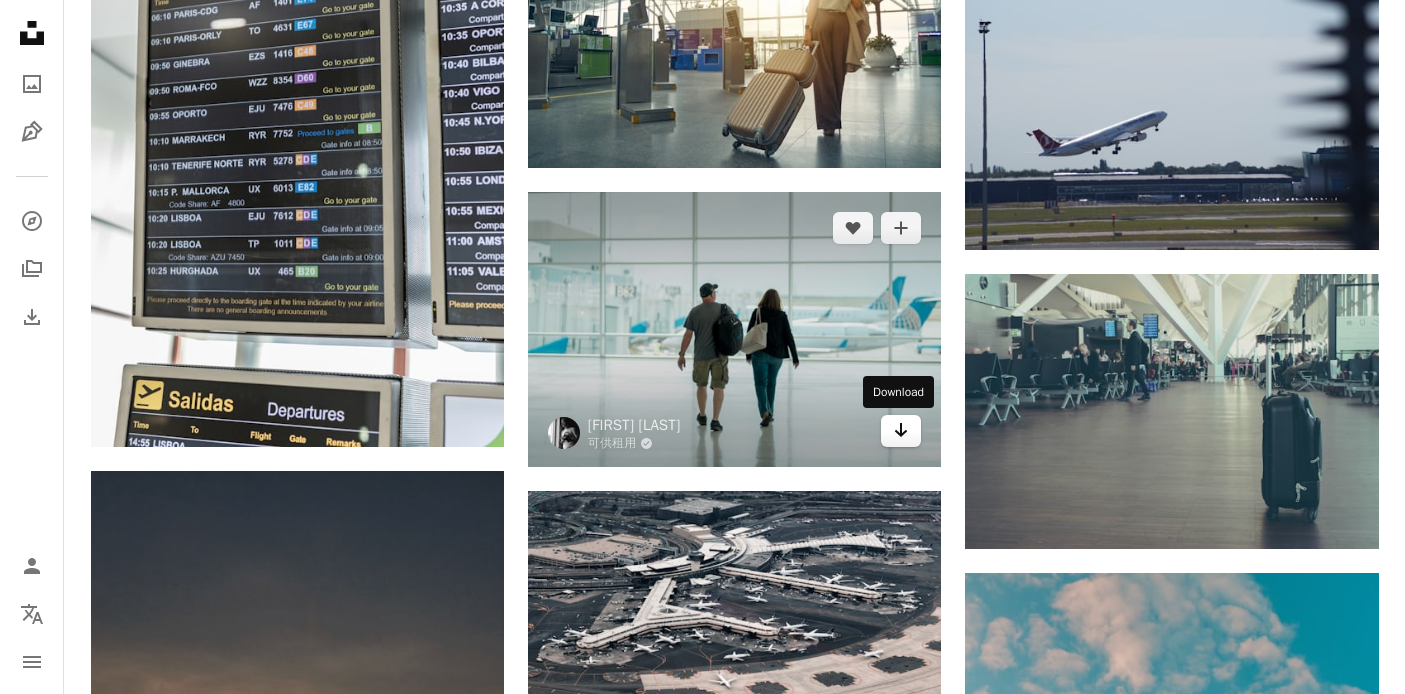 click on "Arrow pointing down" at bounding box center (901, 431) 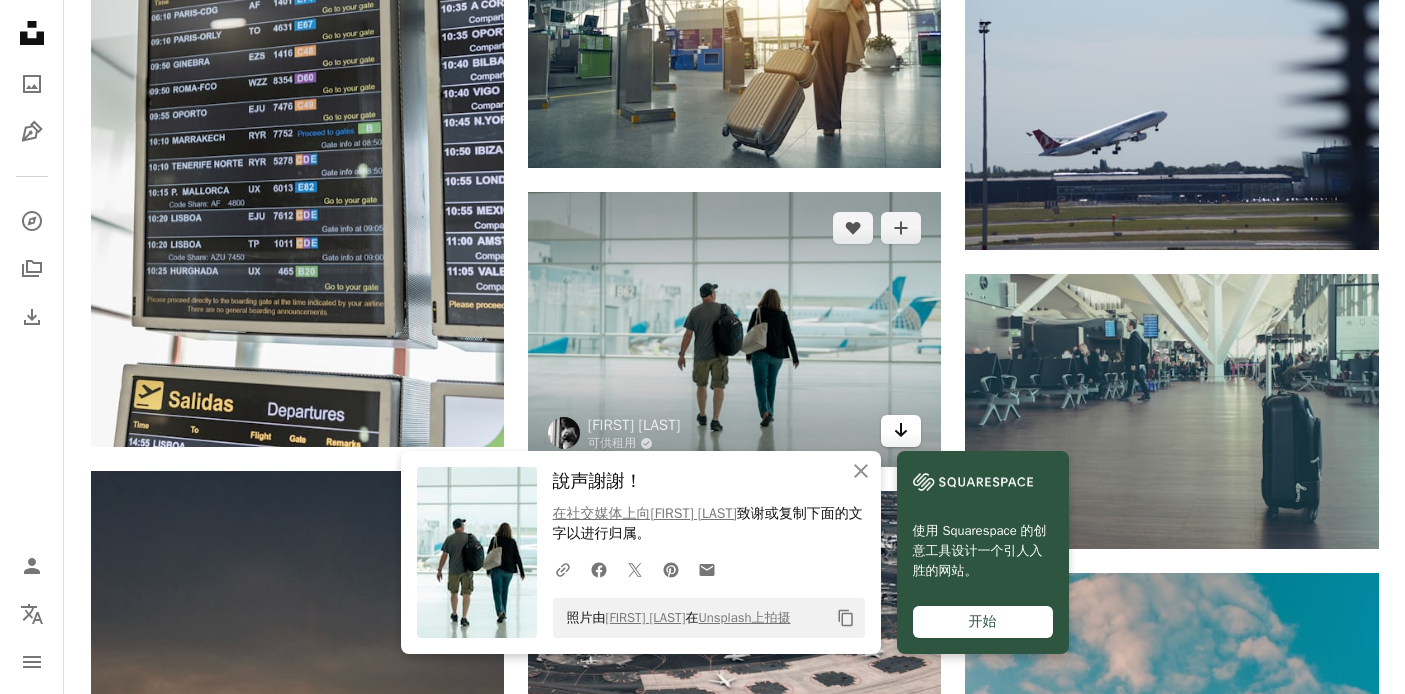 click on "Arrow pointing down" 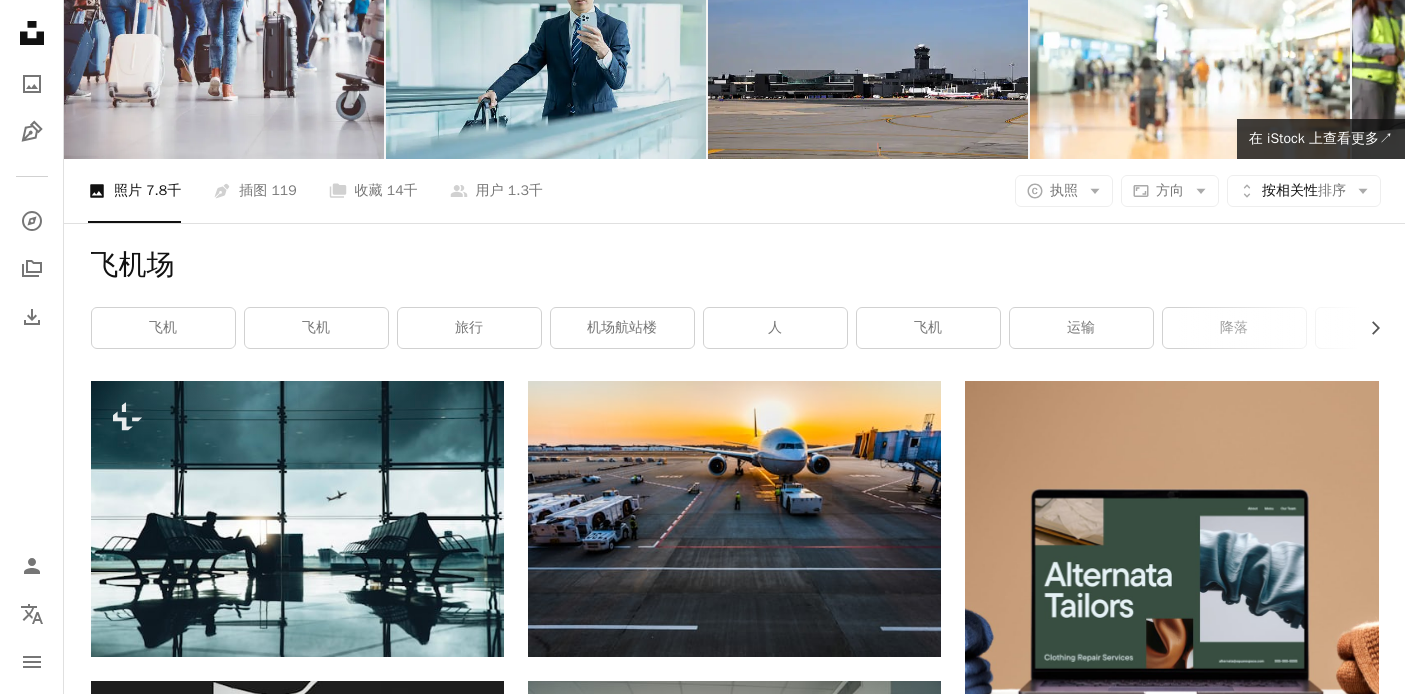 scroll, scrollTop: 0, scrollLeft: 0, axis: both 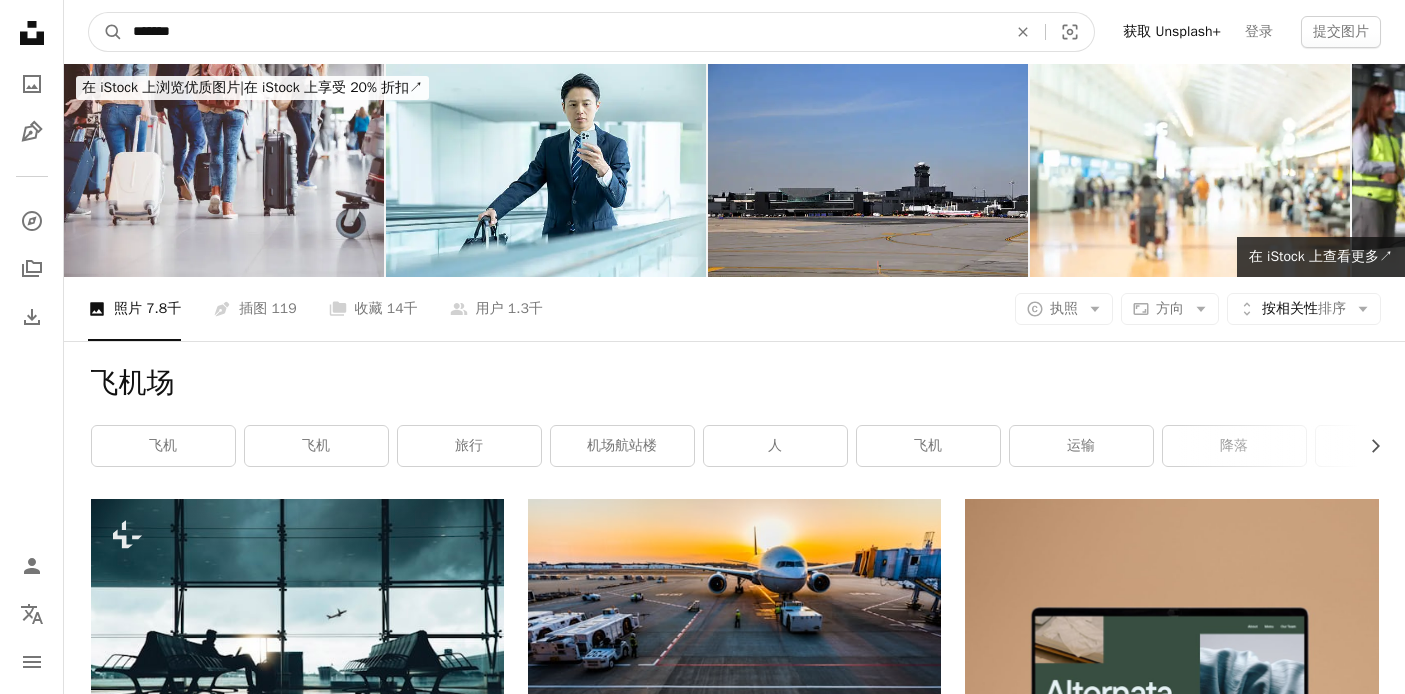 click on "*******" at bounding box center (562, 32) 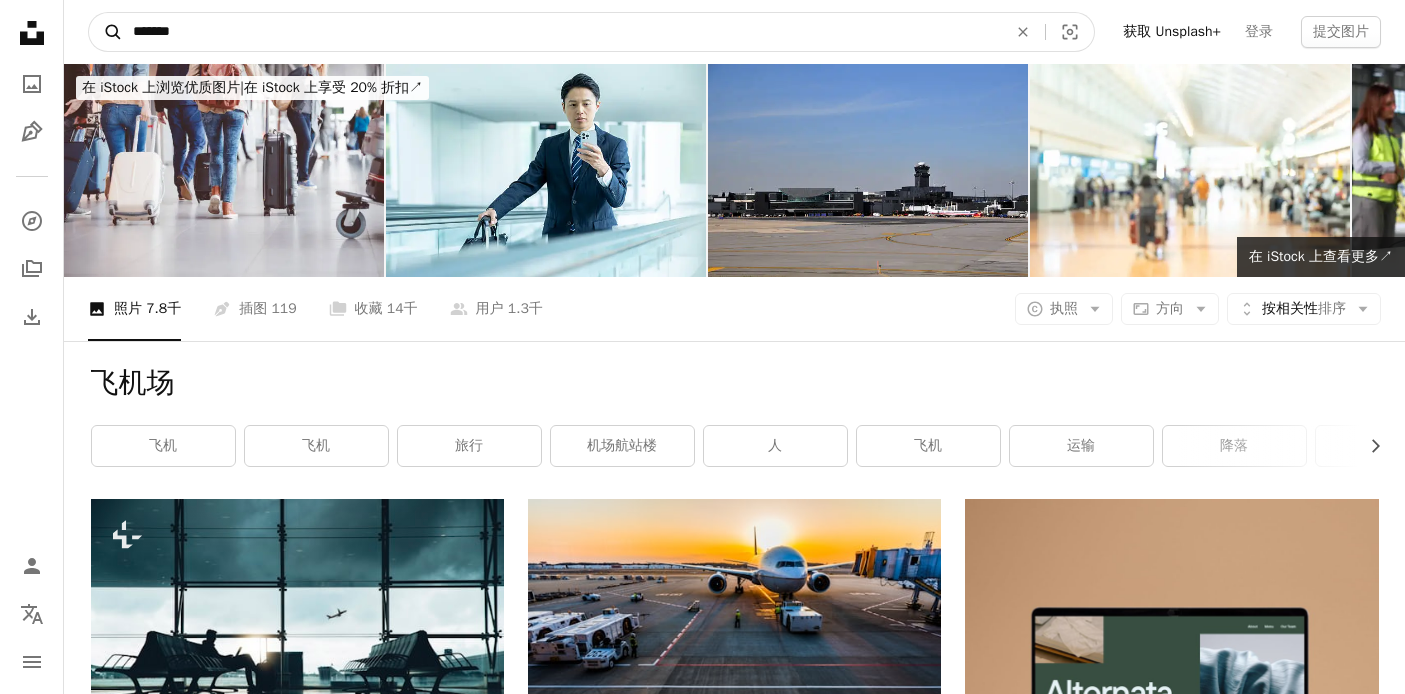 drag, startPoint x: 532, startPoint y: 21, endPoint x: 108, endPoint y: 22, distance: 424.0012 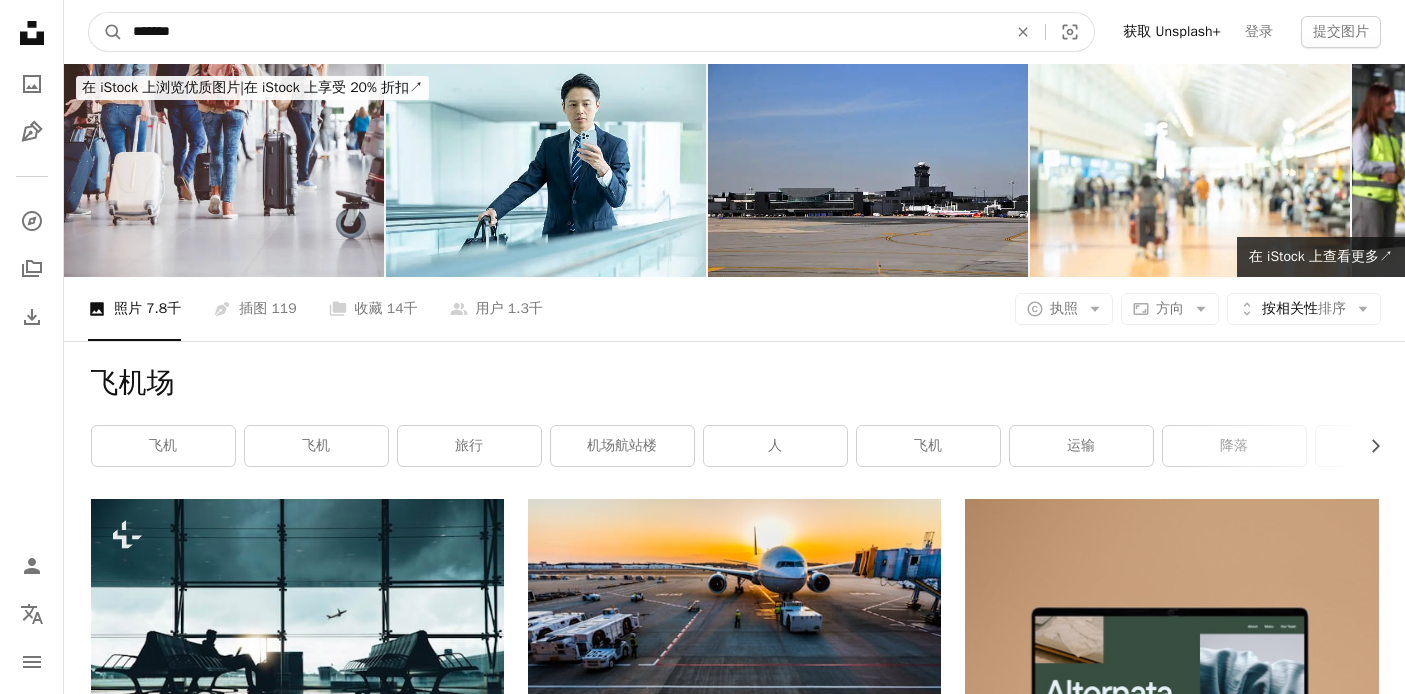 drag, startPoint x: 200, startPoint y: 26, endPoint x: 67, endPoint y: 25, distance: 133.00375 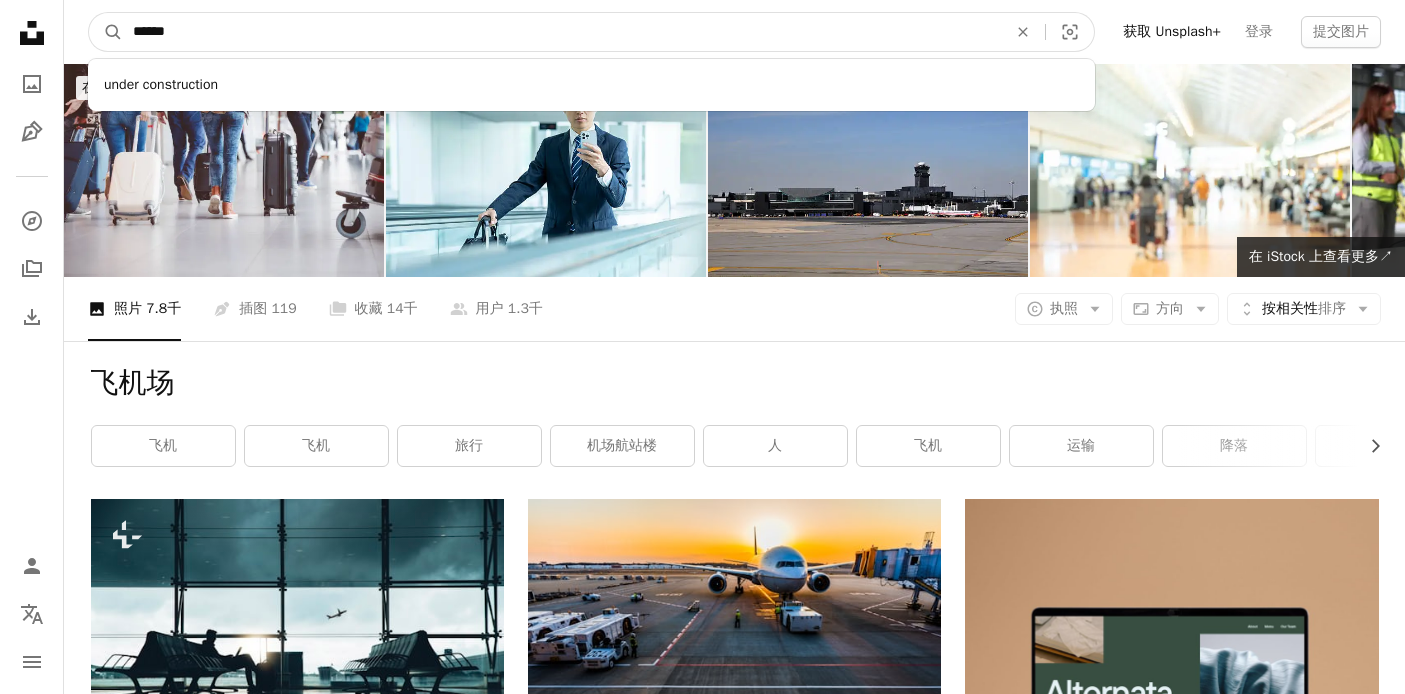 type on "*******" 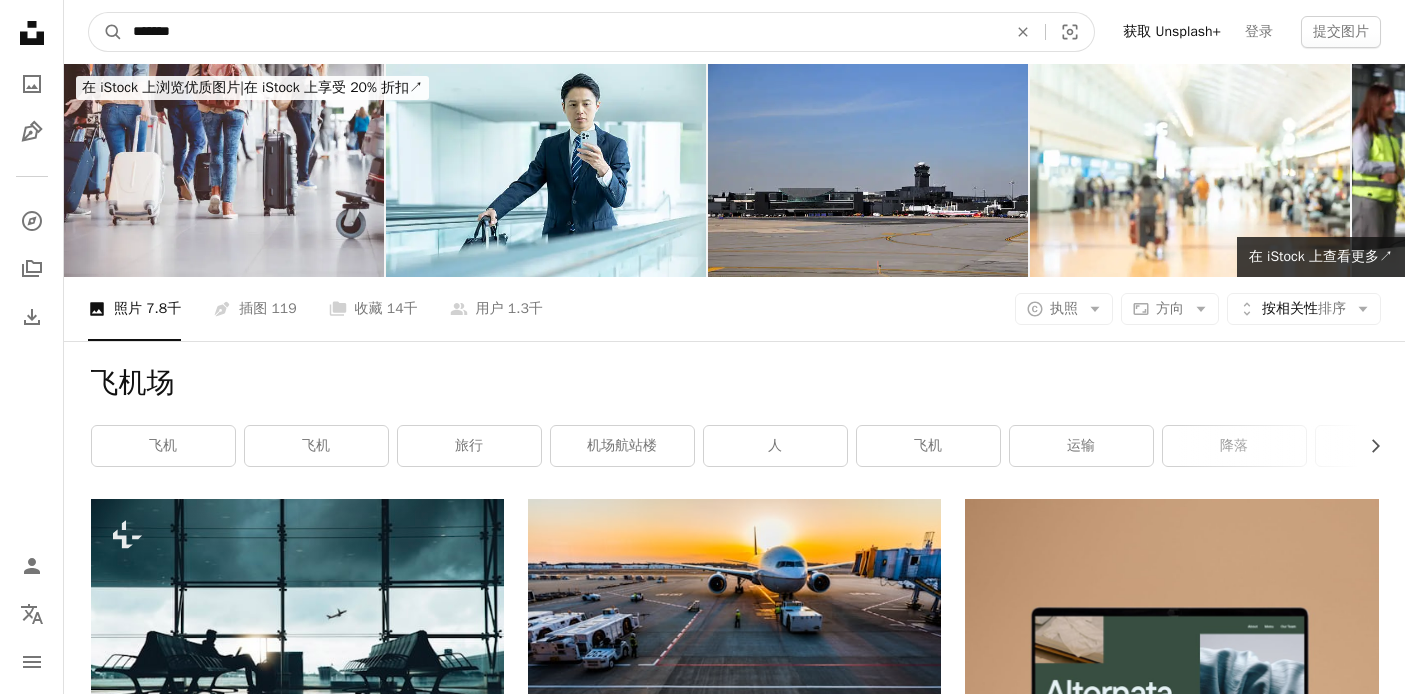 click on "A magnifying glass" at bounding box center (106, 32) 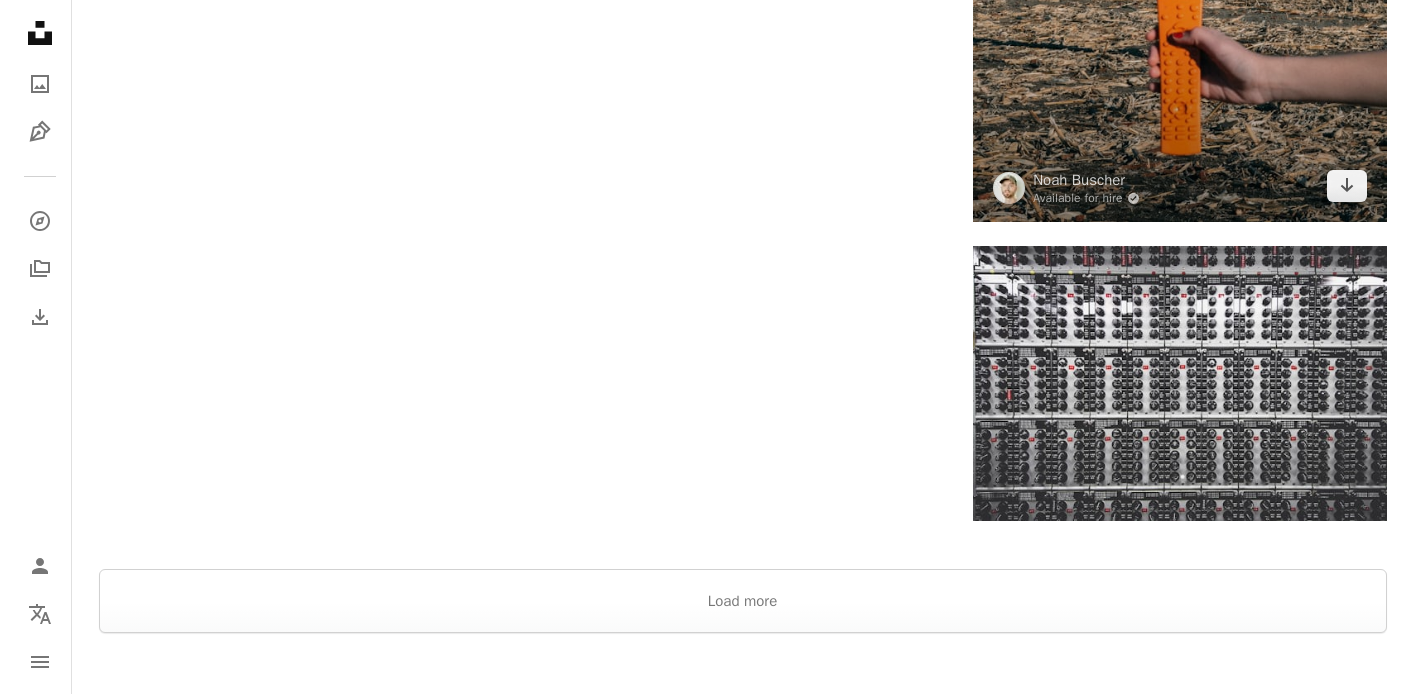 scroll, scrollTop: 3208, scrollLeft: 0, axis: vertical 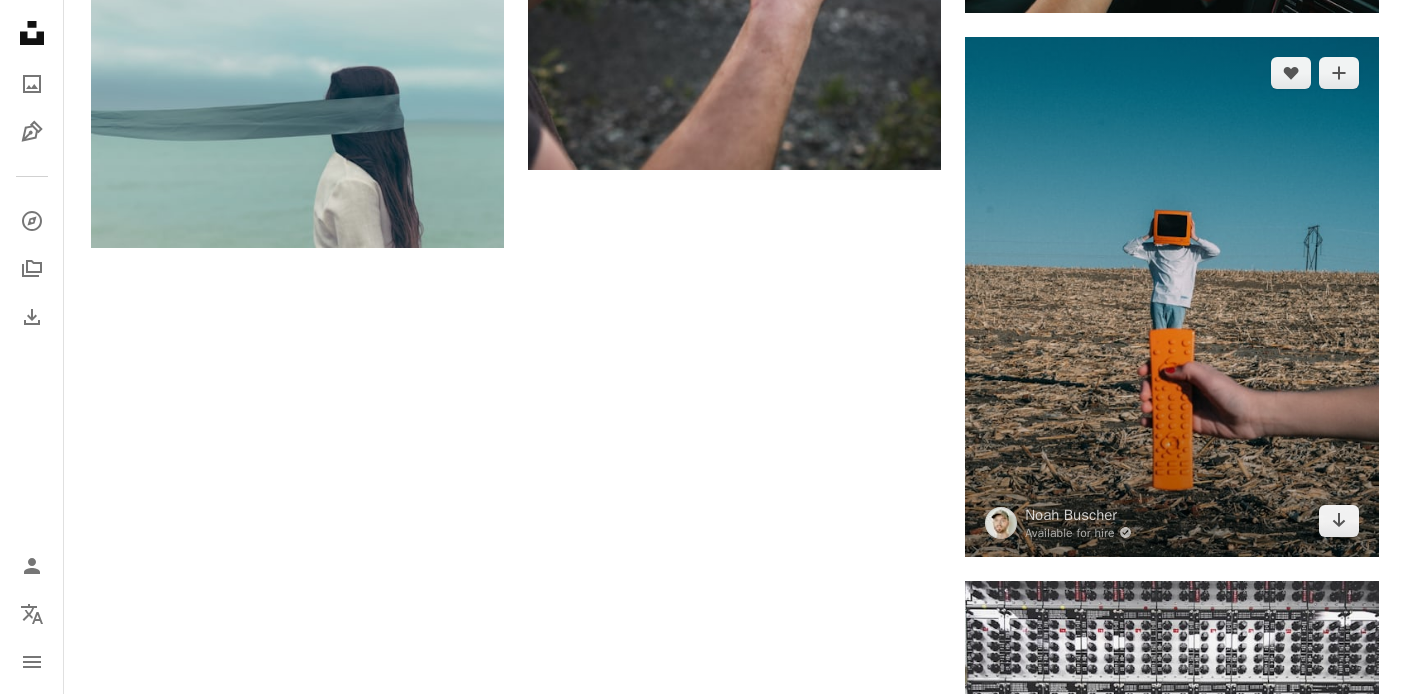click at bounding box center [1171, 297] 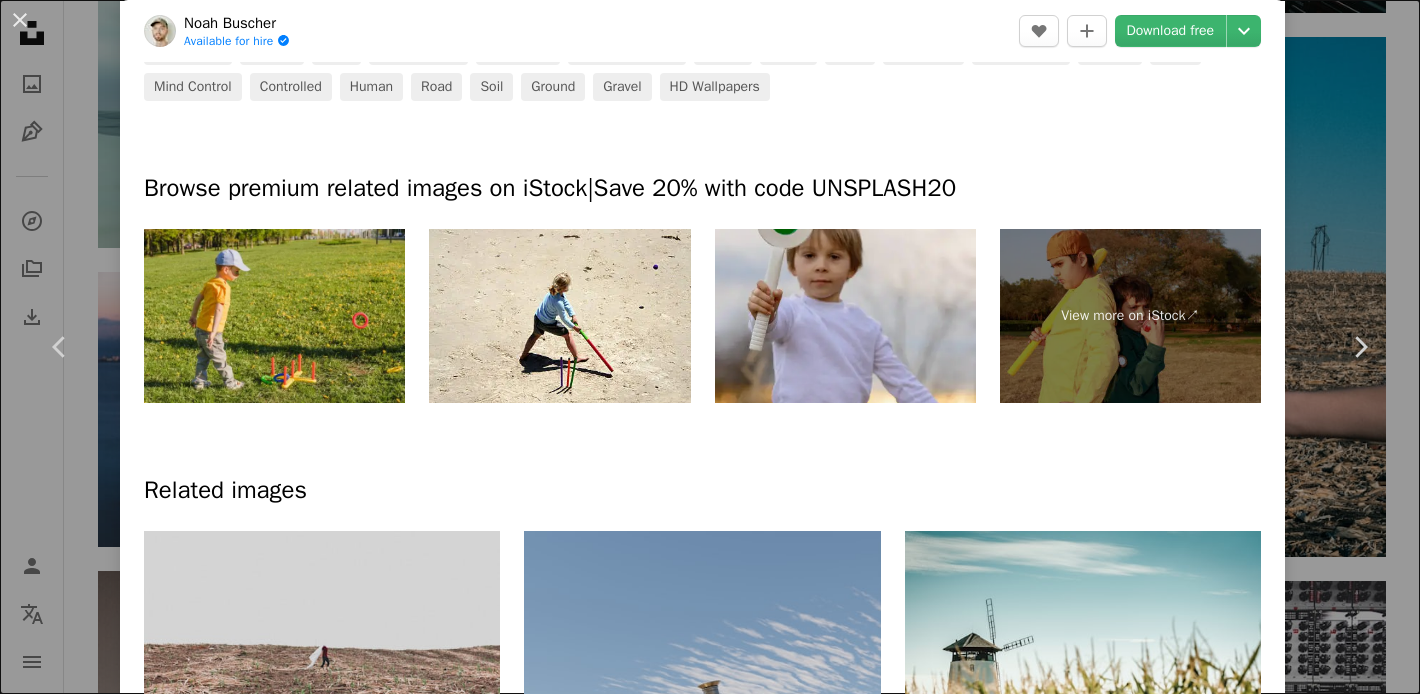 scroll, scrollTop: 0, scrollLeft: 0, axis: both 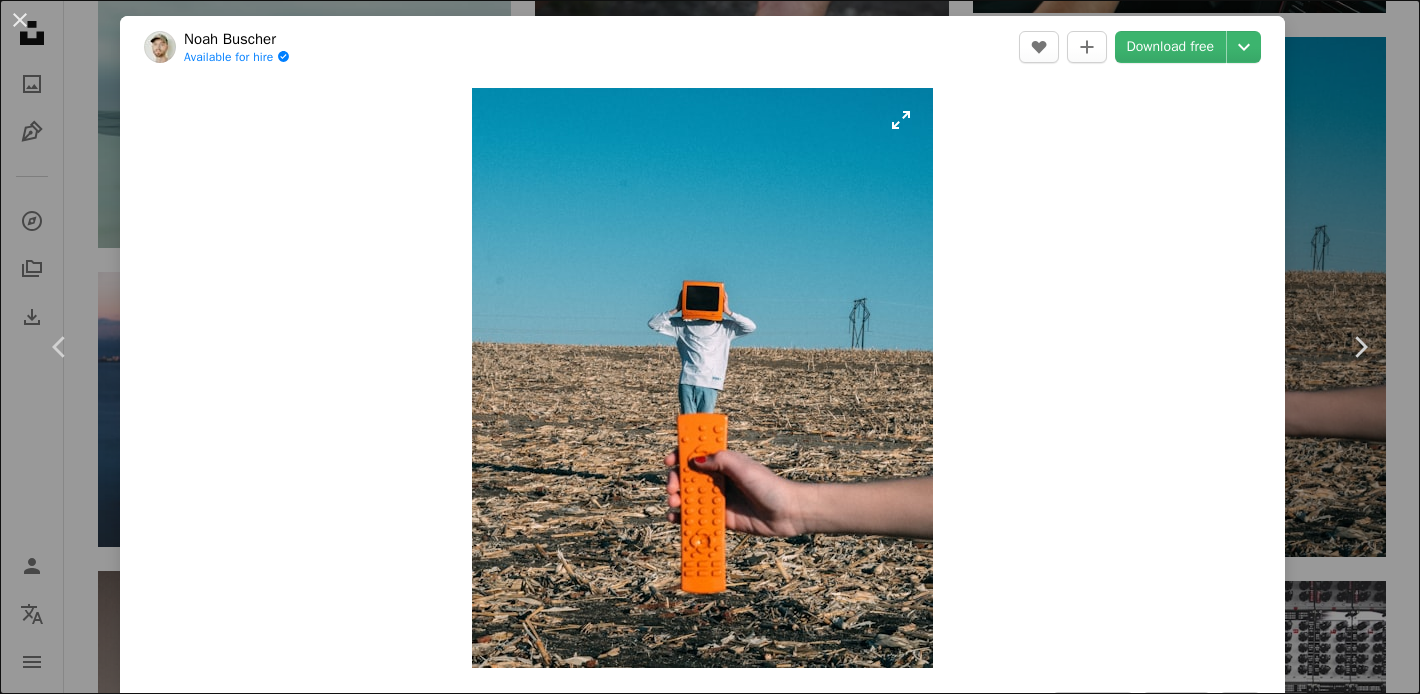 click at bounding box center (702, 378) 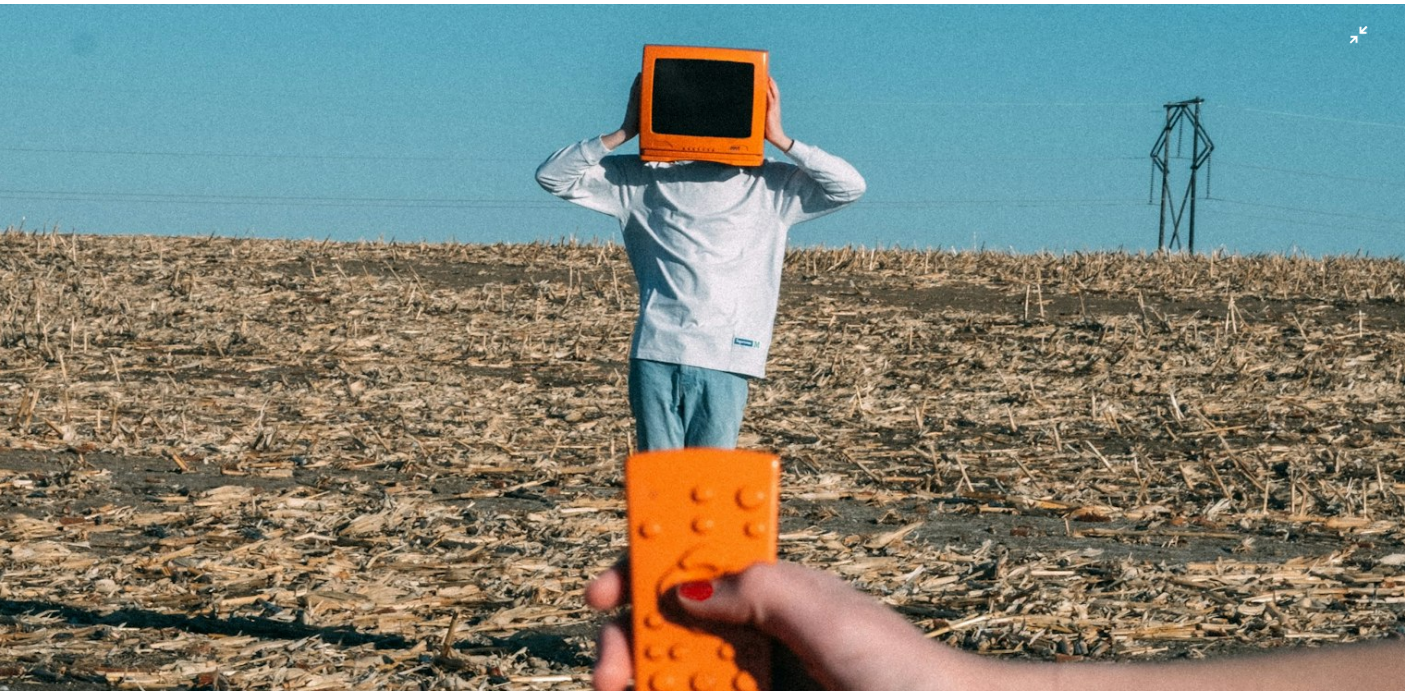scroll, scrollTop: 552, scrollLeft: 0, axis: vertical 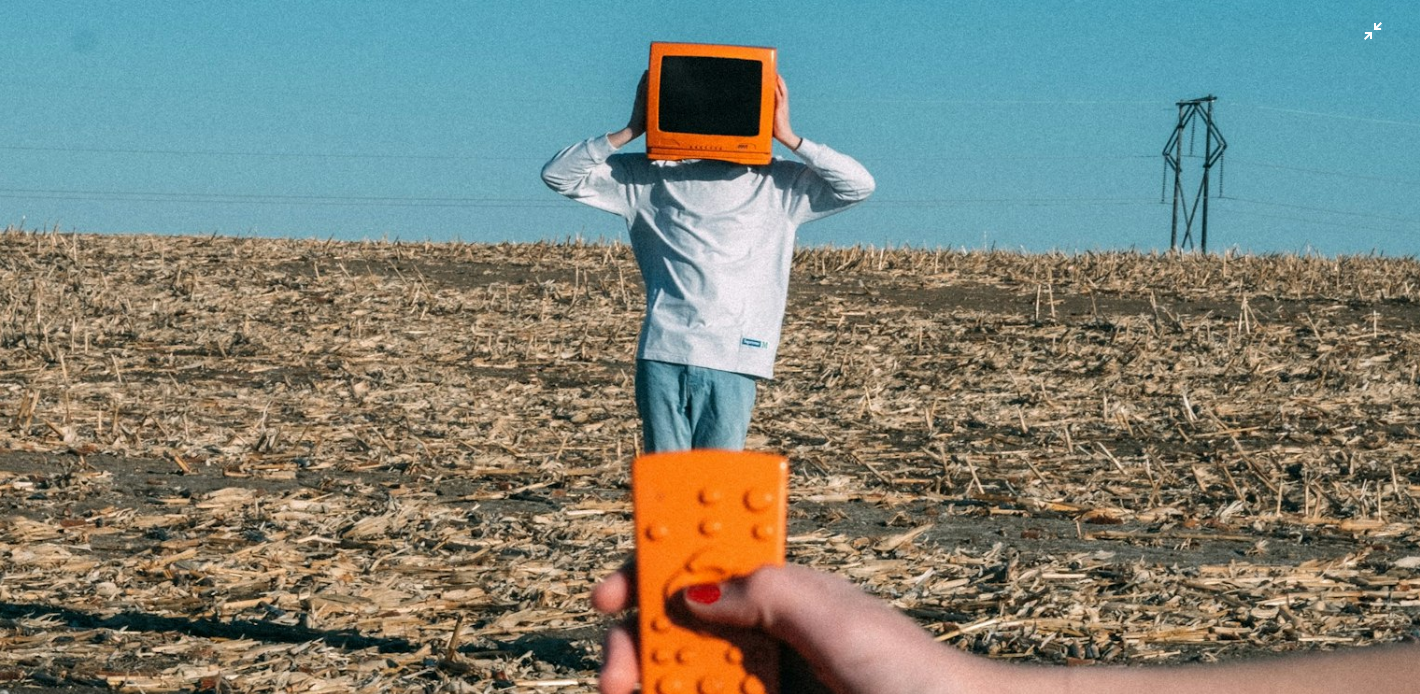 click at bounding box center [710, 341] 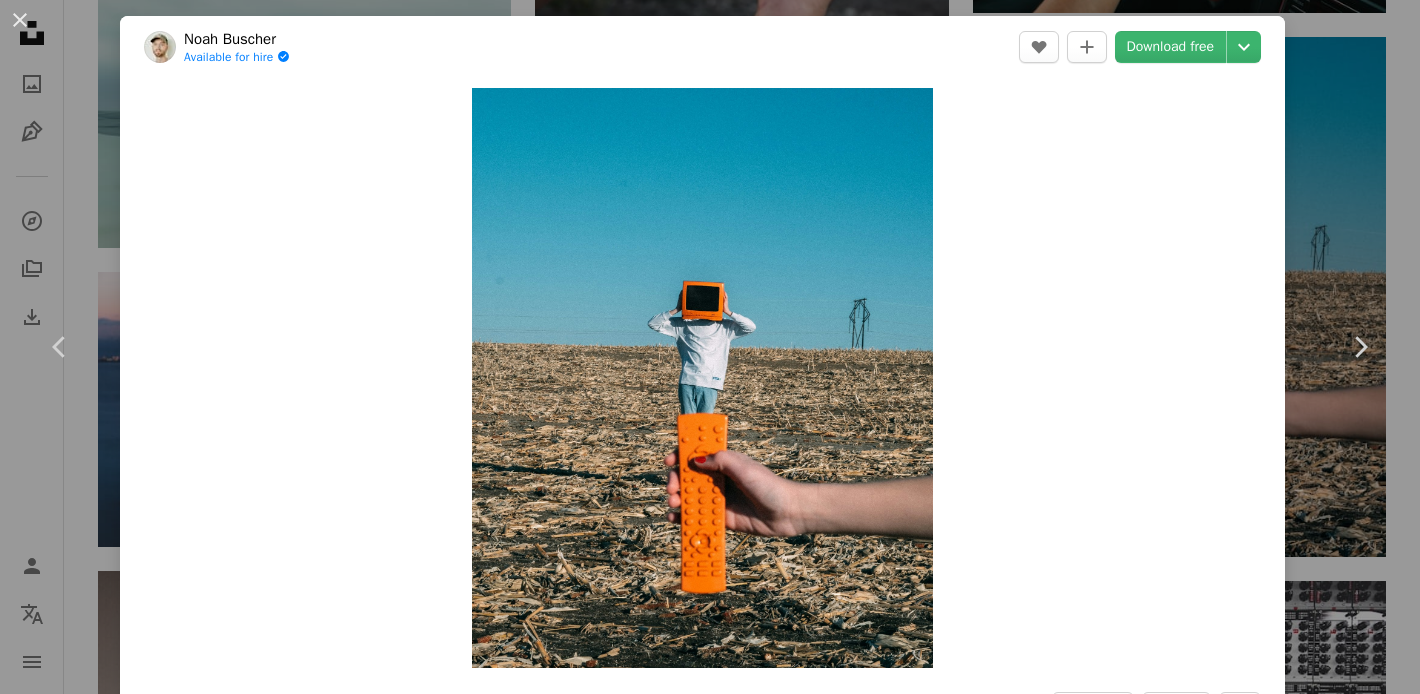 click on "Zoom in" at bounding box center [702, 378] 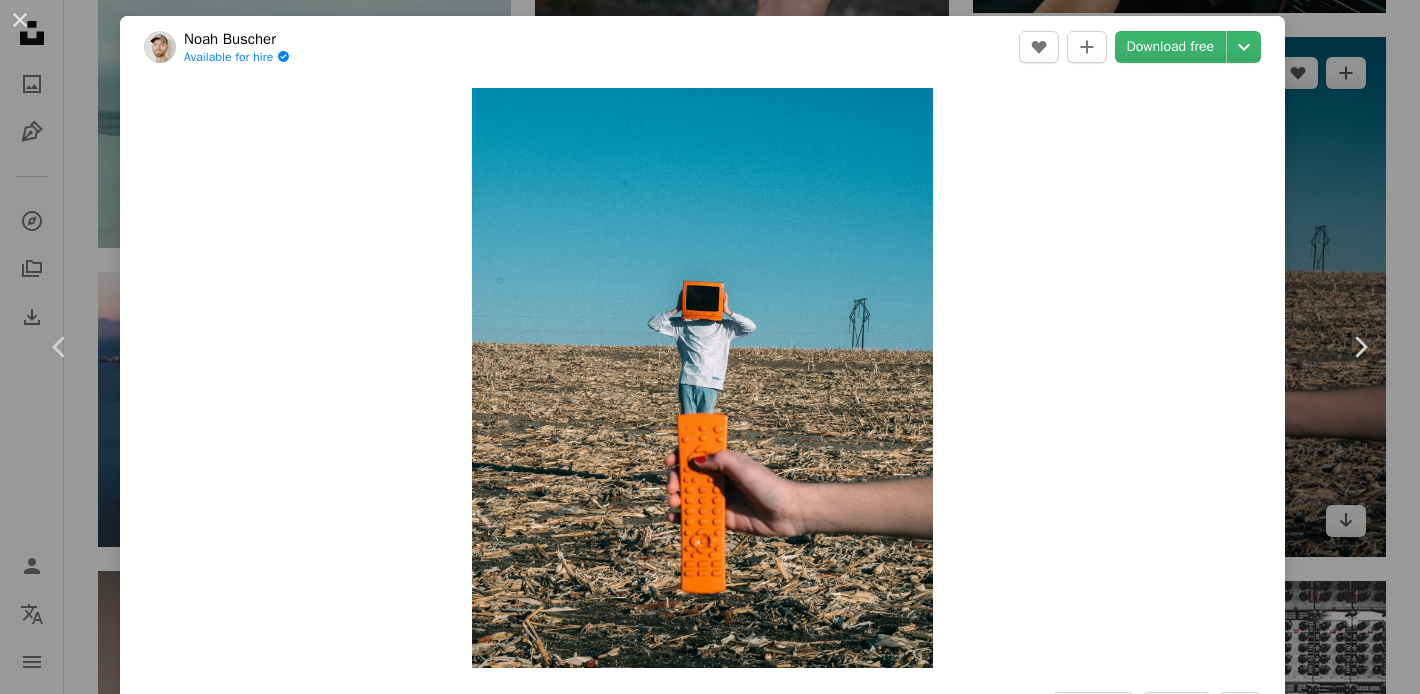 click on "An X shape Chevron left Chevron right [FIRST] [LAST] Available for hire A checkmark inside of a circle A heart A plus sign Download free Chevron down Zoom in Views 3,634,704 Downloads 17,264 Featured in Photos ,  Experimental A forward-right arrow Share Info icon Info More Actions Calendar outlined Published on  December 3, 2019 Camera FUJIFILM, X-T2 Safety Free to use under the  Unsplash License technology portrait tech social media inspiration Creative Images media social mind television experimental control toxic mind control controlled human road soil ground gravel HD Wallpapers Browse premium related images on iStock  |  Save 20% with code UNSPLASH20 View more on iStock  ↗ Related images A heart A plus sign [FIRST] Available for hire A checkmark inside of a circle Arrow pointing down A heart A plus sign [FIRST] Available for hire A checkmark inside of a circle Arrow pointing down A heart A plus sign [FIRST] Available for hire A checkmark inside of a circle" at bounding box center [710, 347] 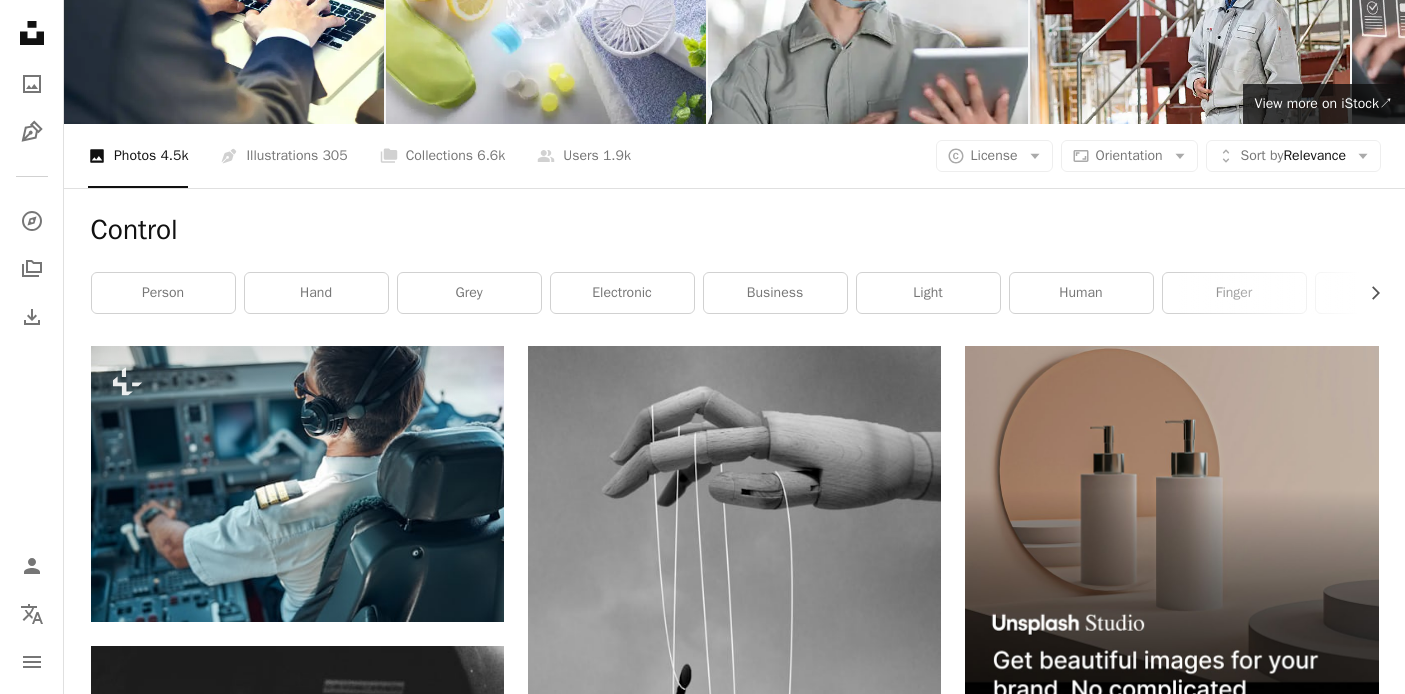 scroll, scrollTop: 0, scrollLeft: 0, axis: both 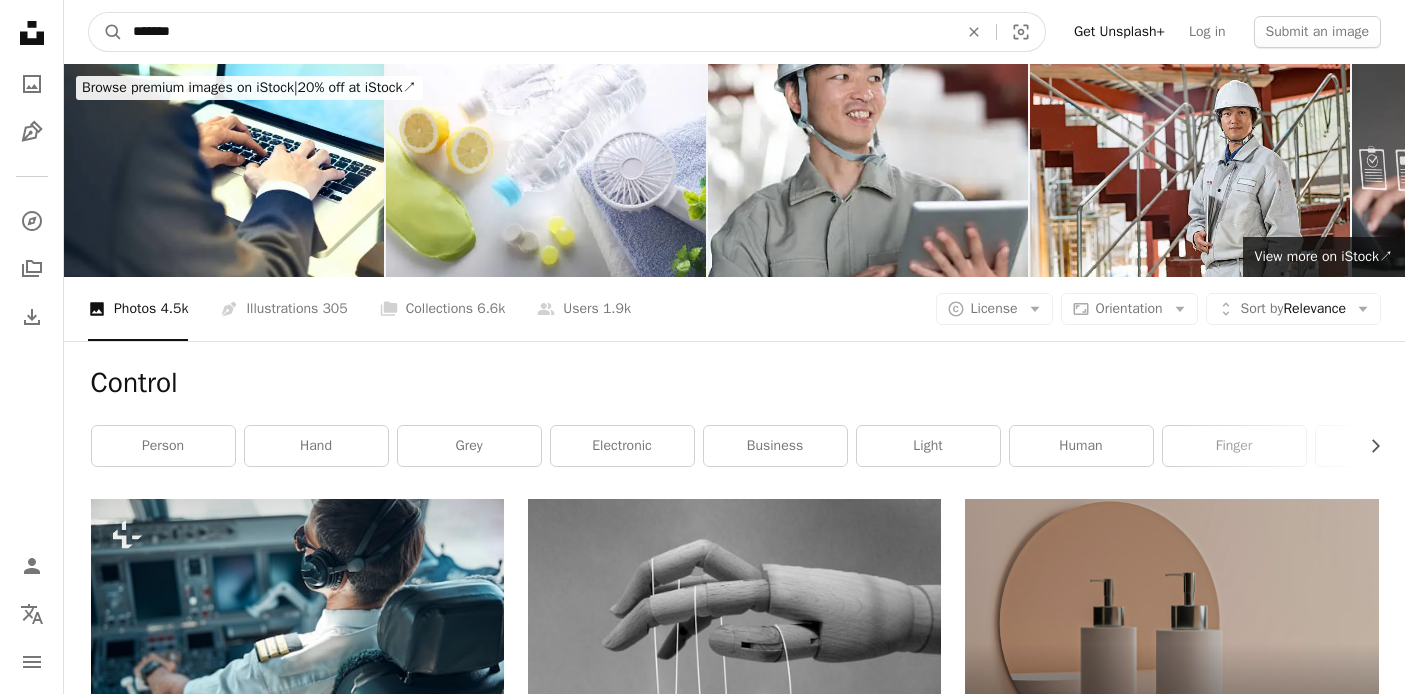 drag, startPoint x: 731, startPoint y: 23, endPoint x: 0, endPoint y: 45, distance: 731.331 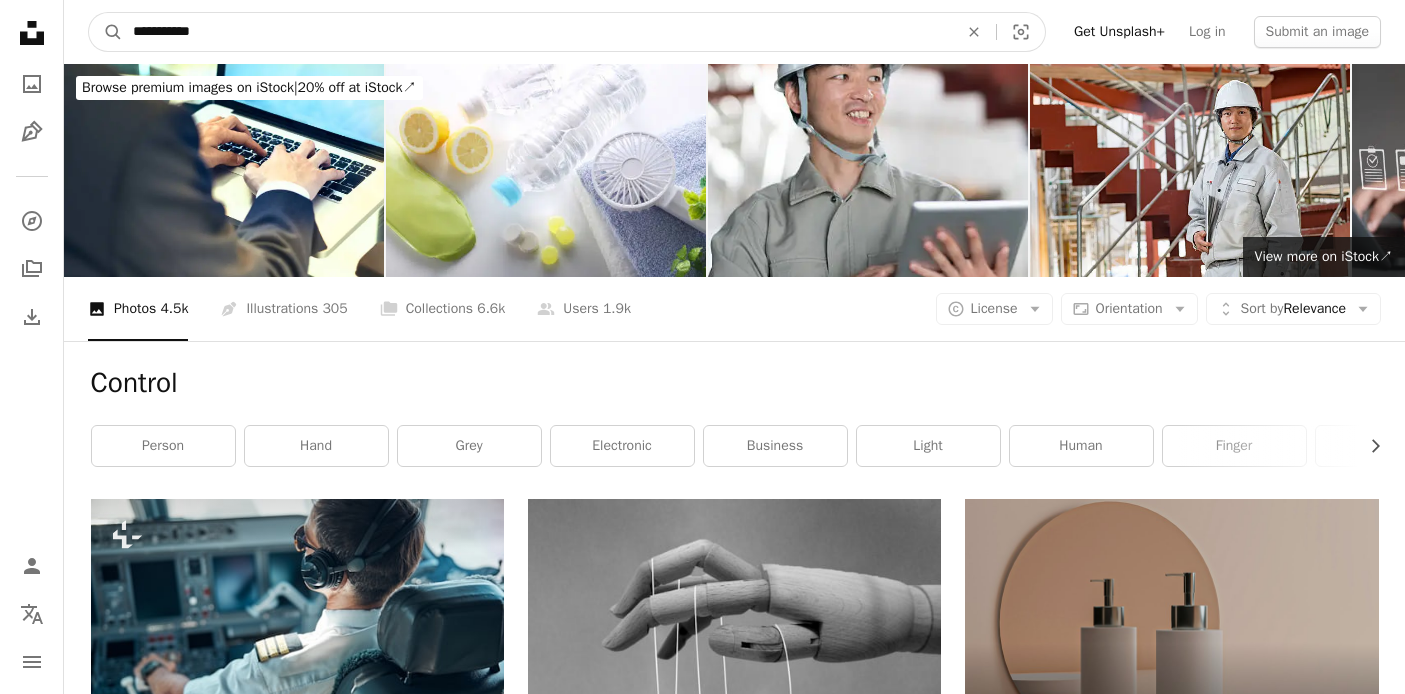 type on "***" 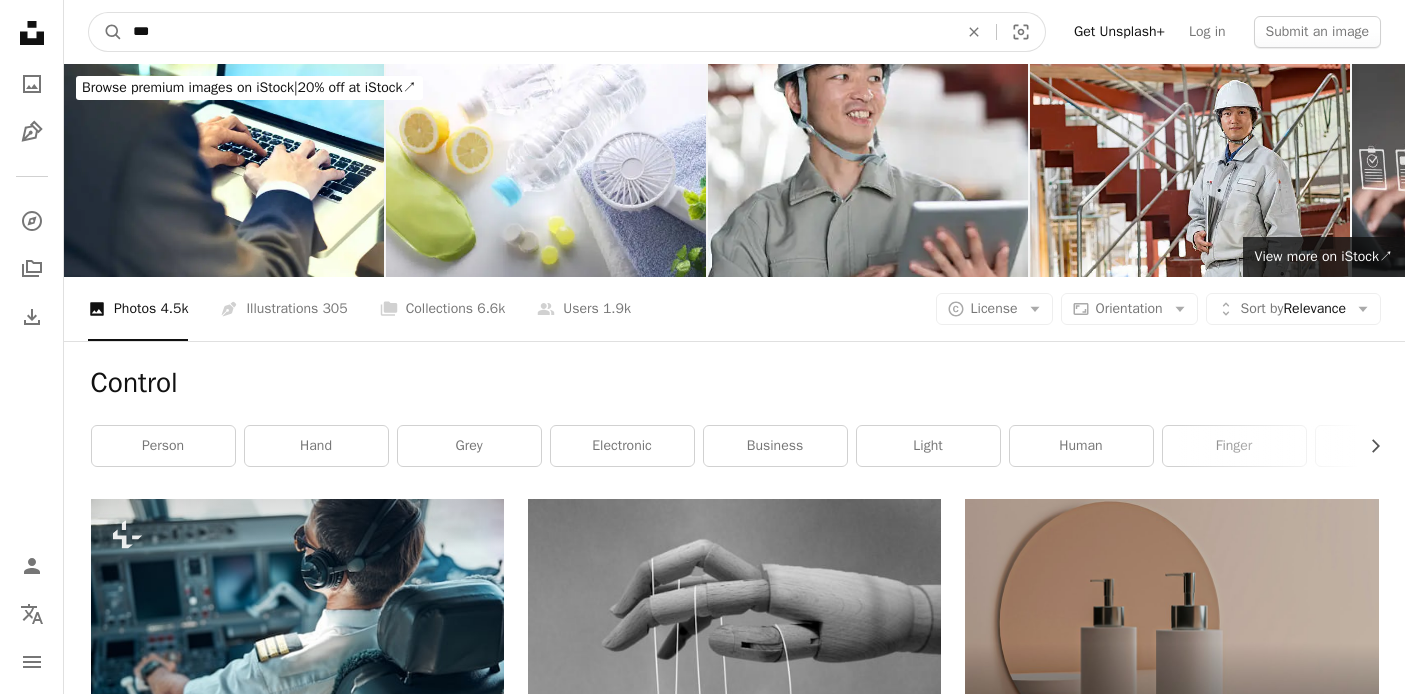 click on "A magnifying glass" at bounding box center [106, 32] 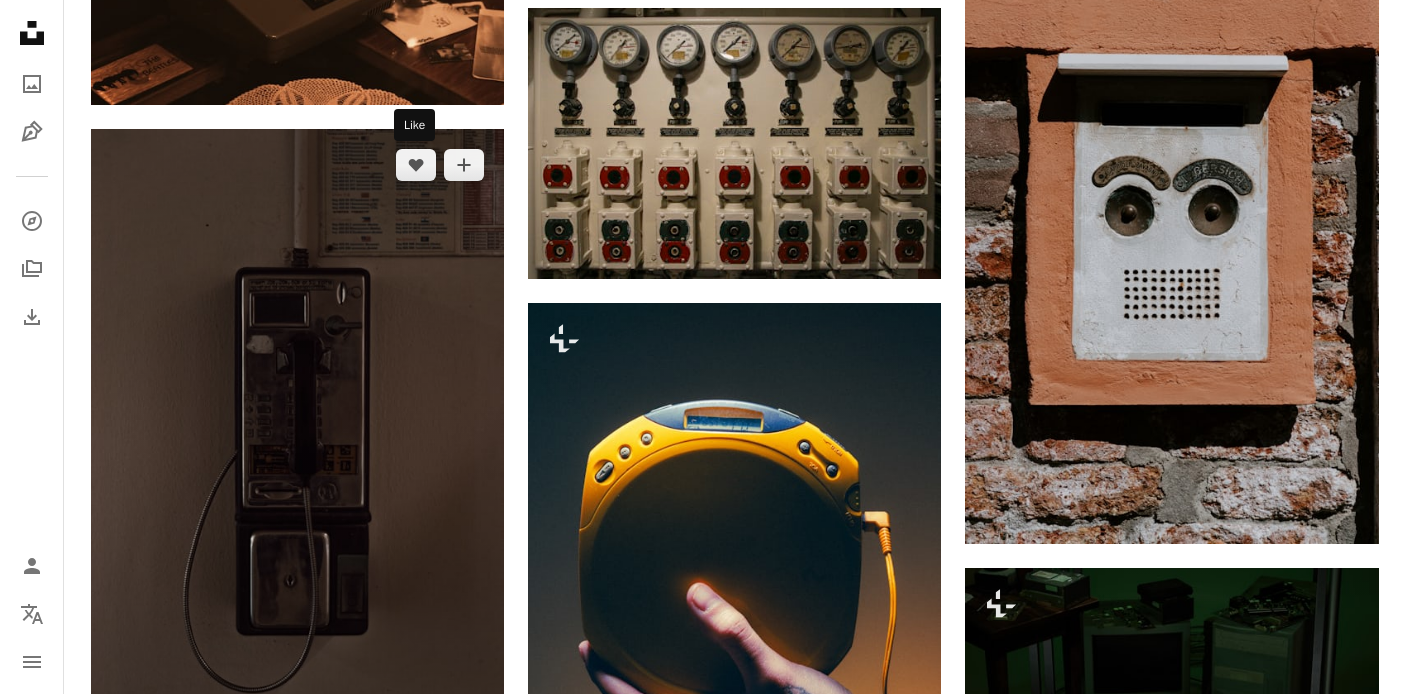scroll, scrollTop: 0, scrollLeft: 0, axis: both 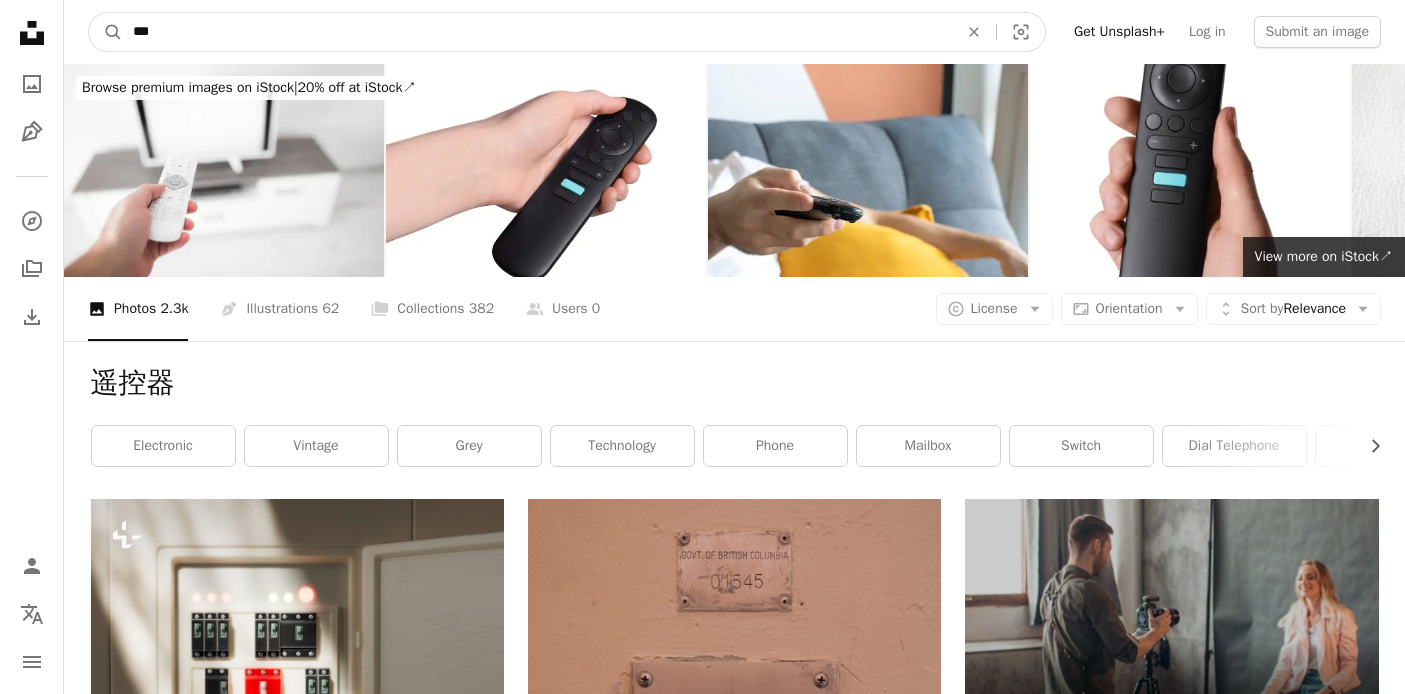 click on "***" at bounding box center [537, 32] 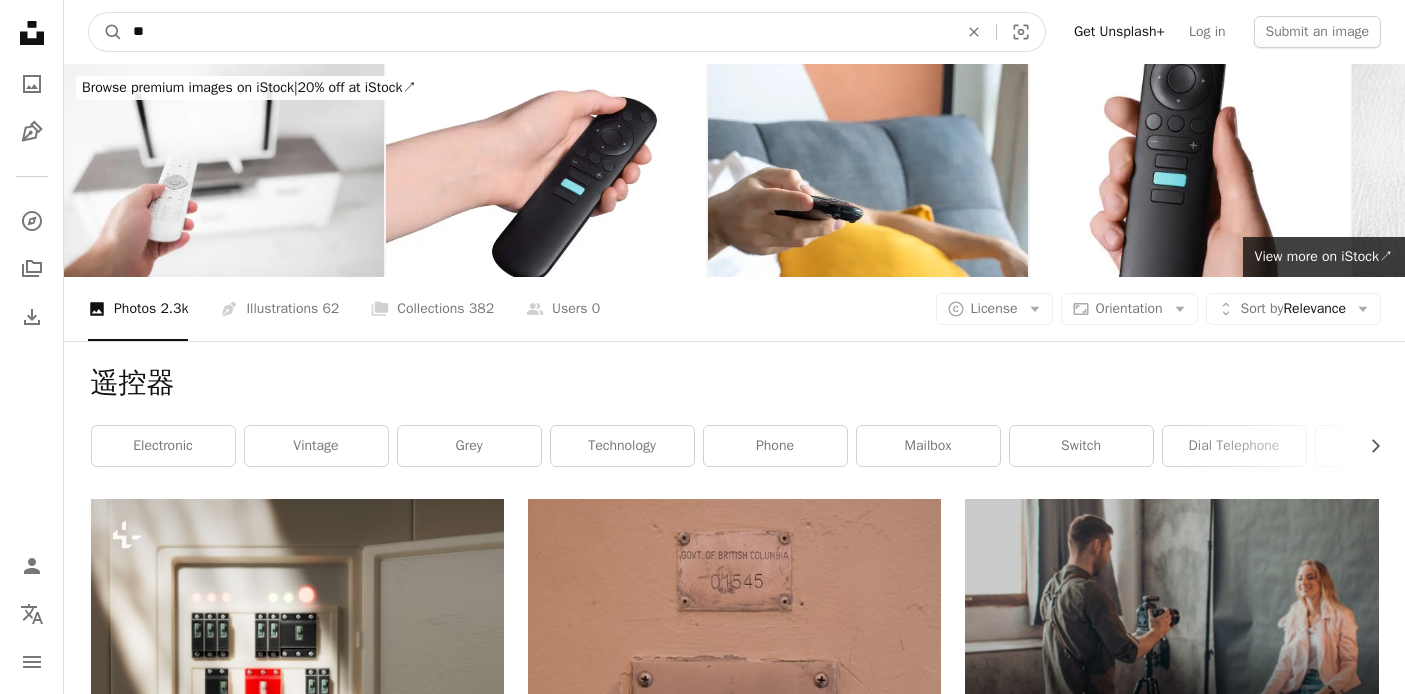 type on "*" 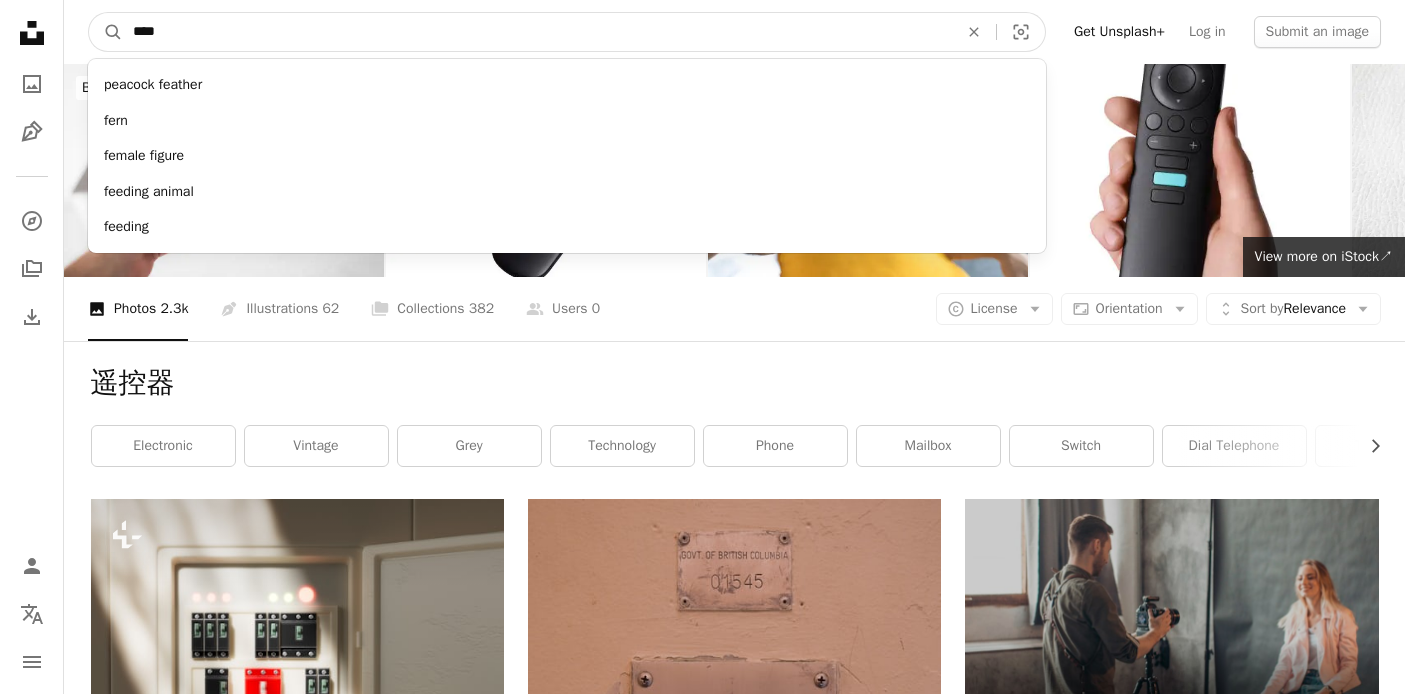 type on "****" 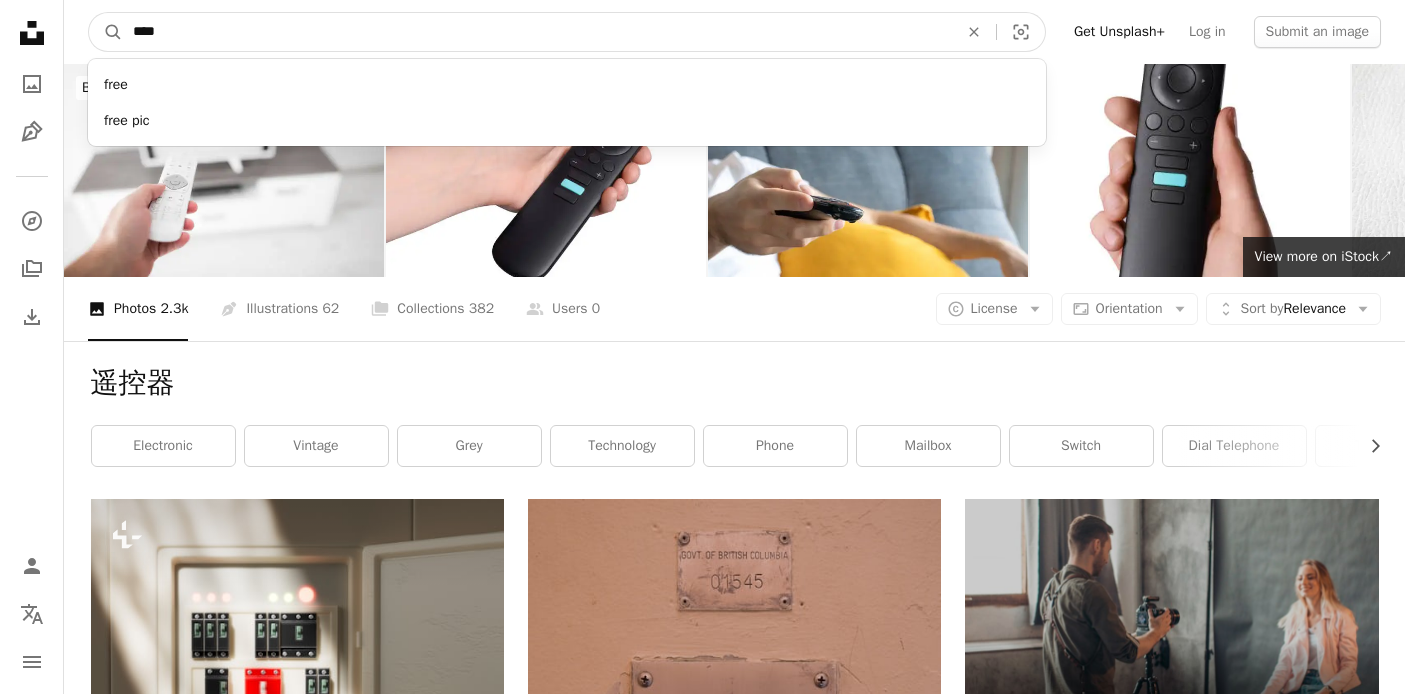 click on "A magnifying glass" at bounding box center [106, 32] 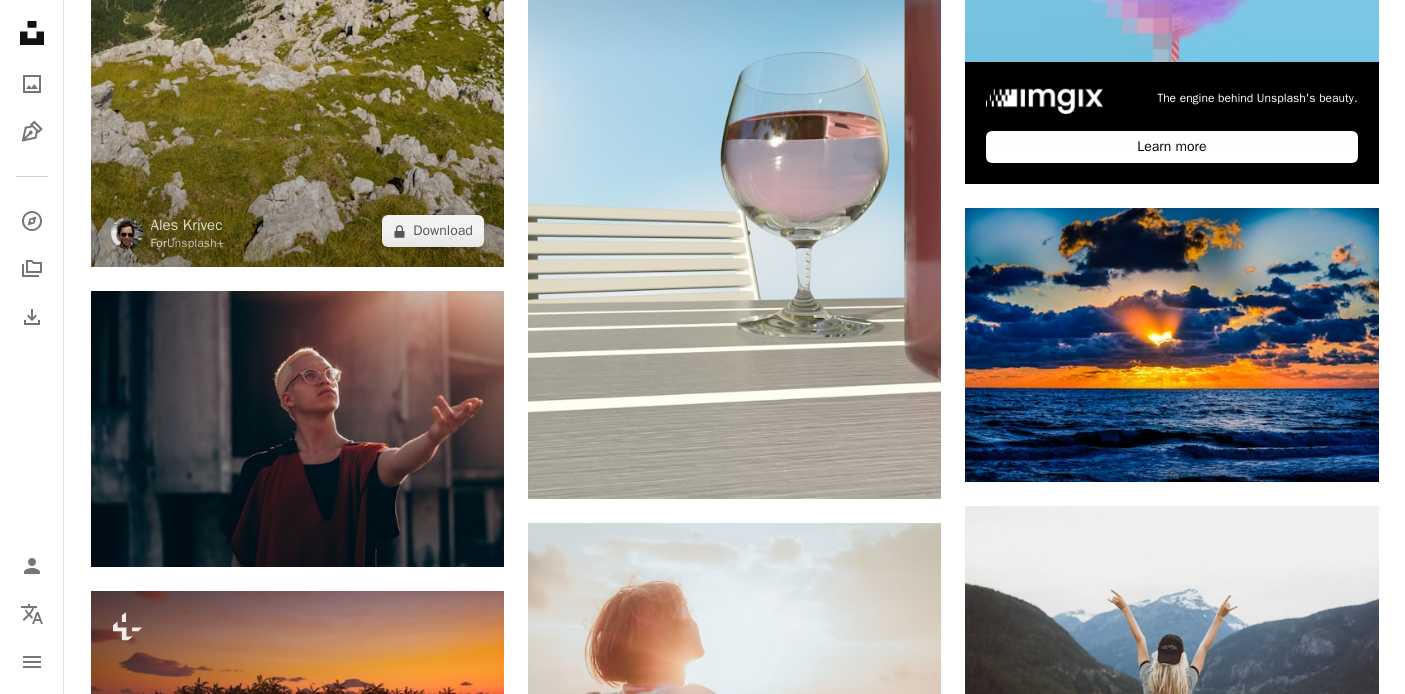 scroll, scrollTop: 0, scrollLeft: 0, axis: both 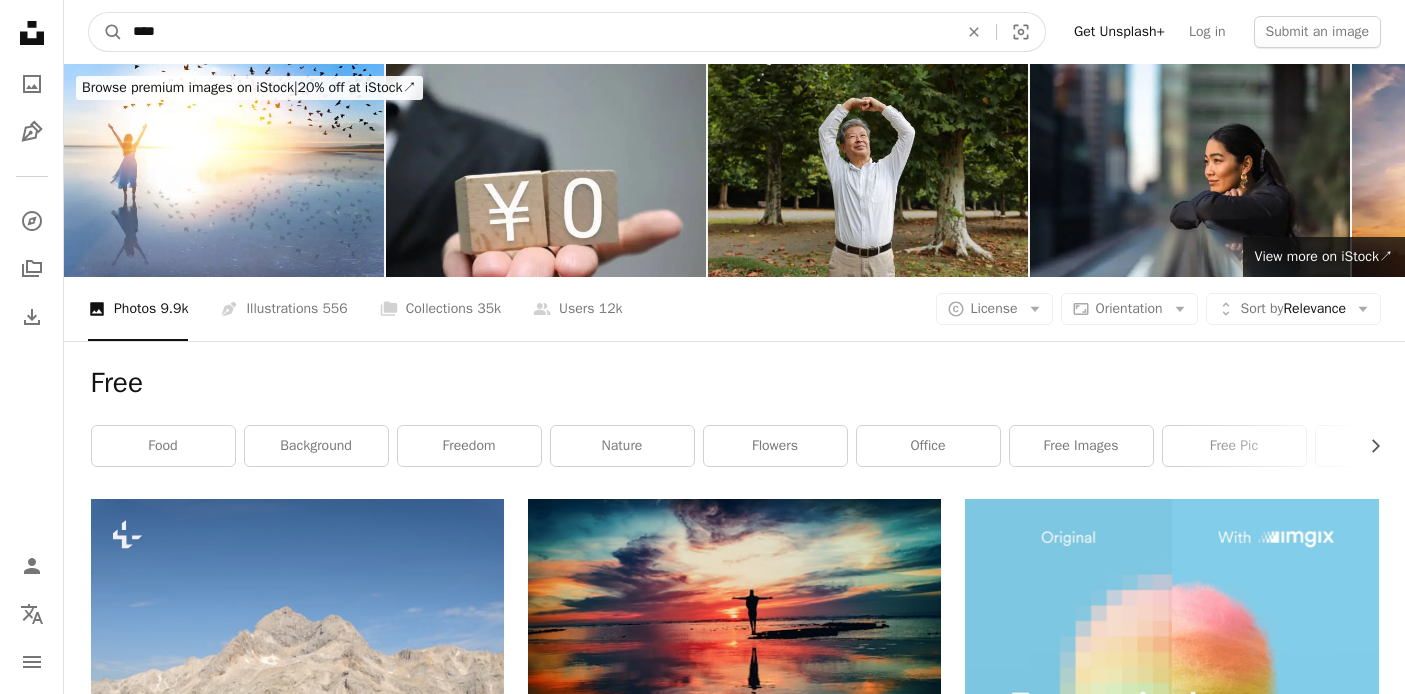 click on "****" at bounding box center (537, 32) 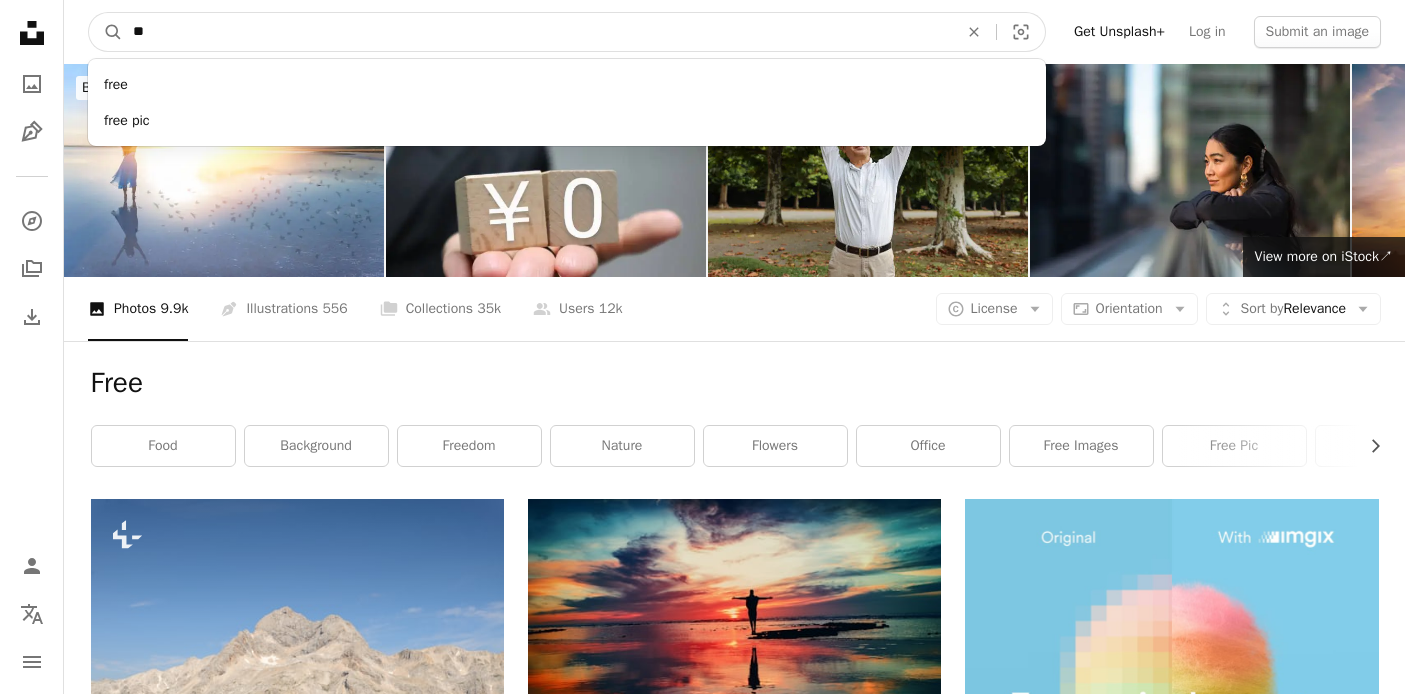 type on "*" 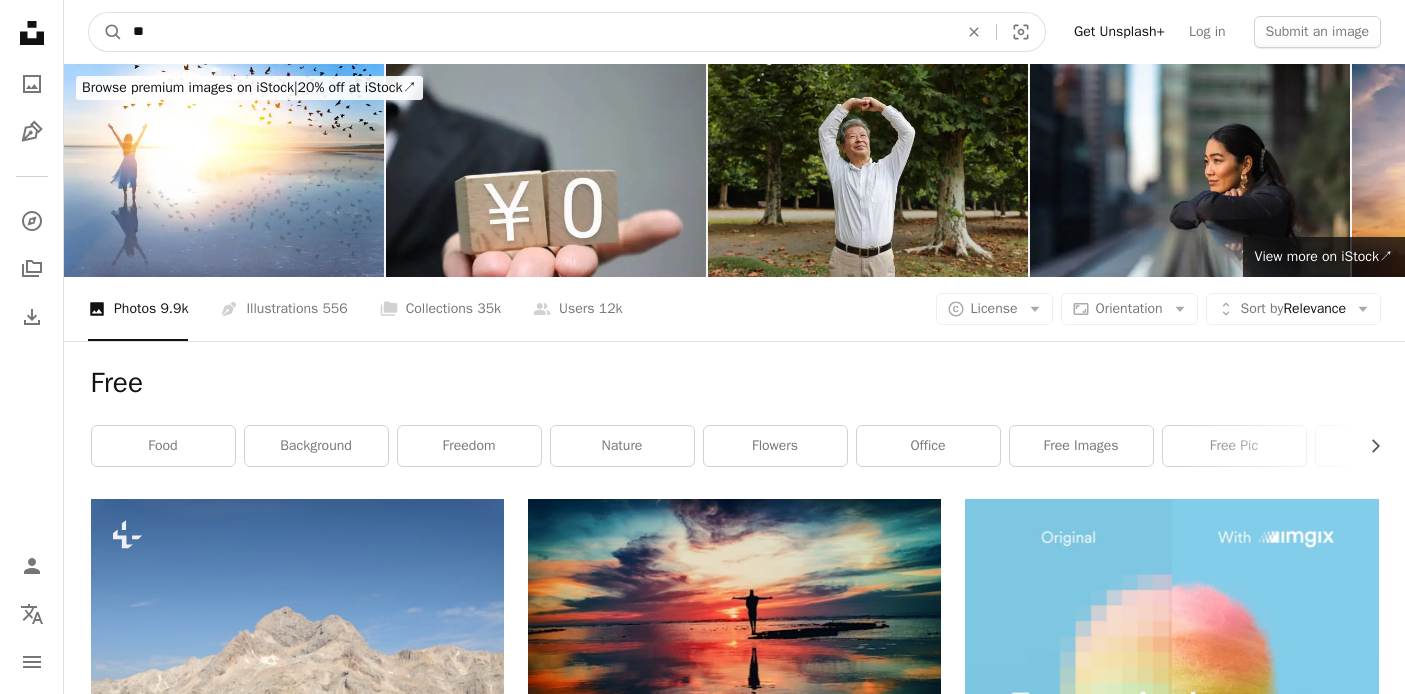 type on "*" 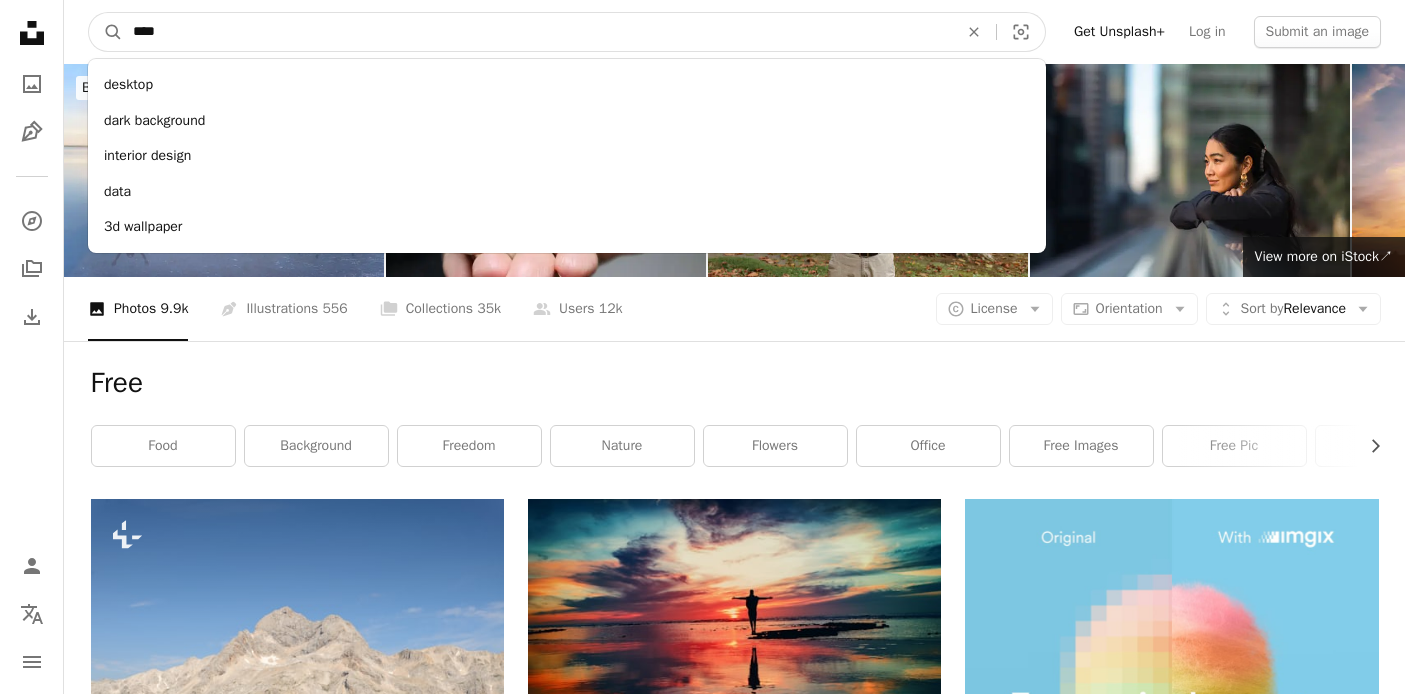 type on "*****" 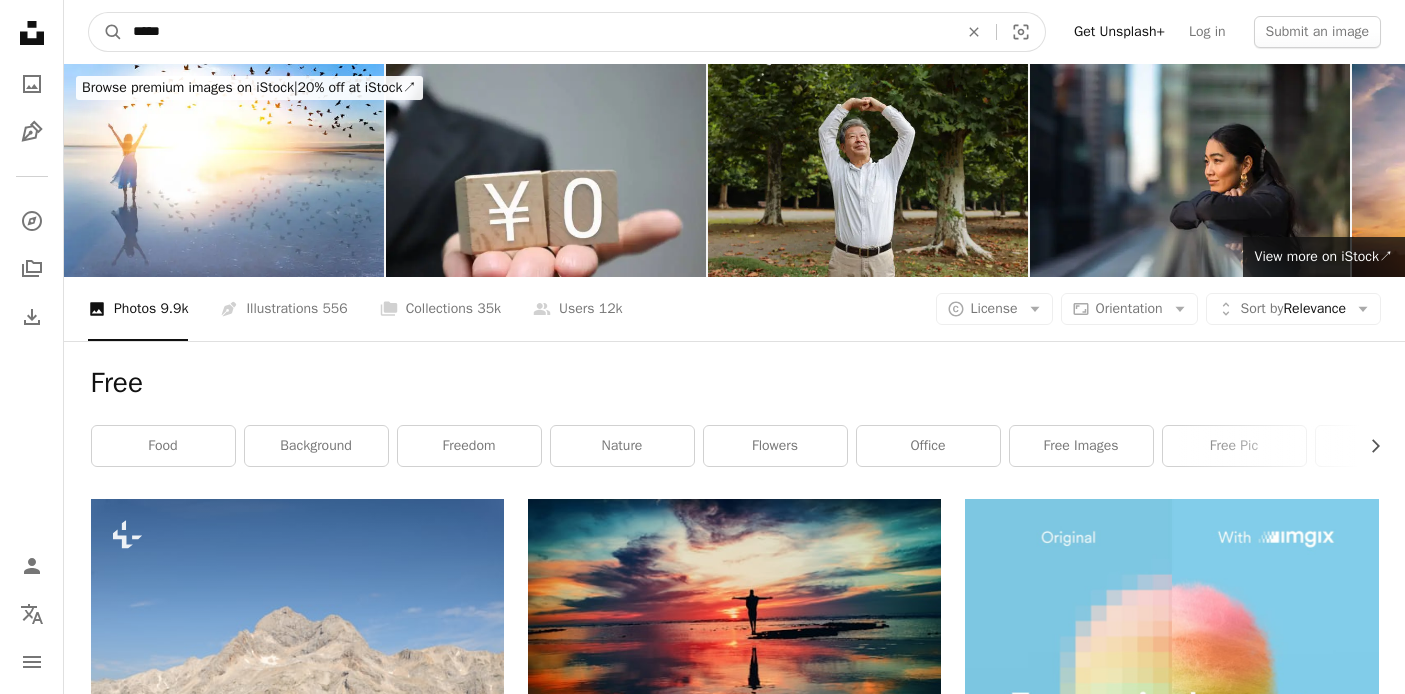 click on "A magnifying glass" at bounding box center [106, 32] 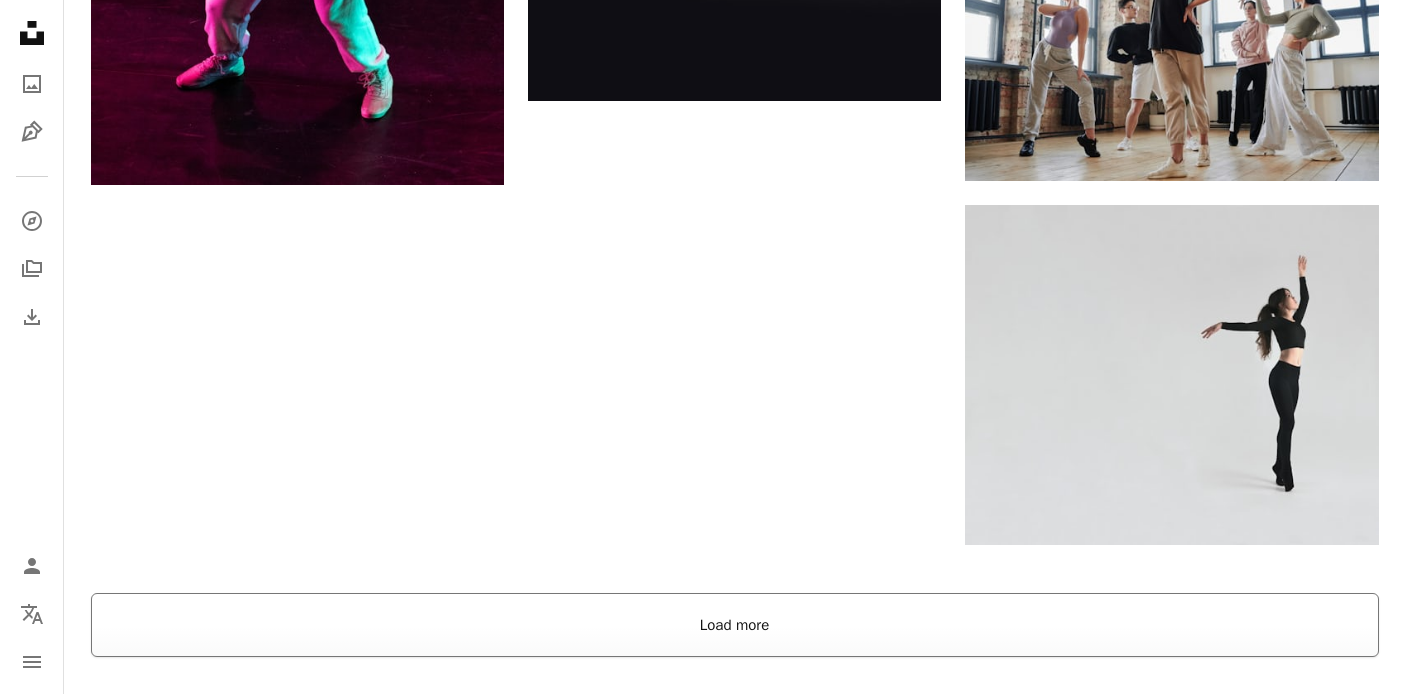 scroll, scrollTop: 3549, scrollLeft: 0, axis: vertical 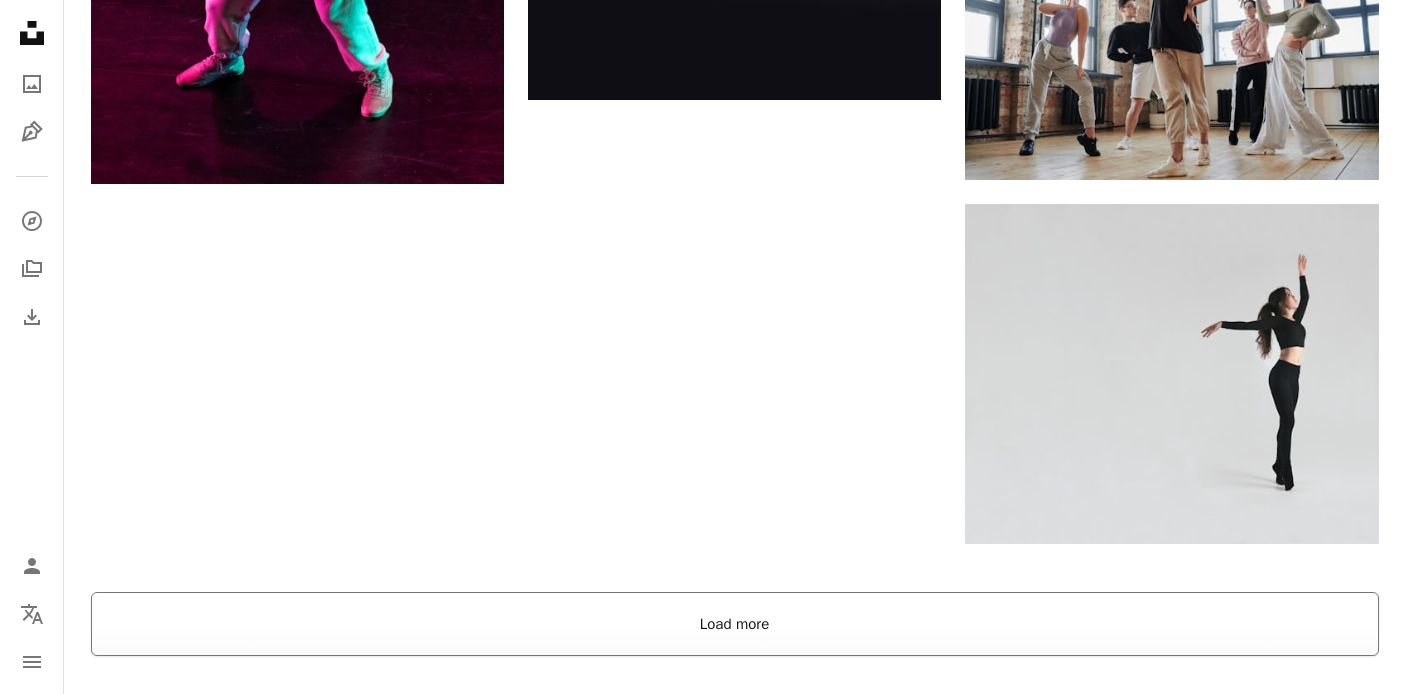 click on "Load more" at bounding box center (735, 624) 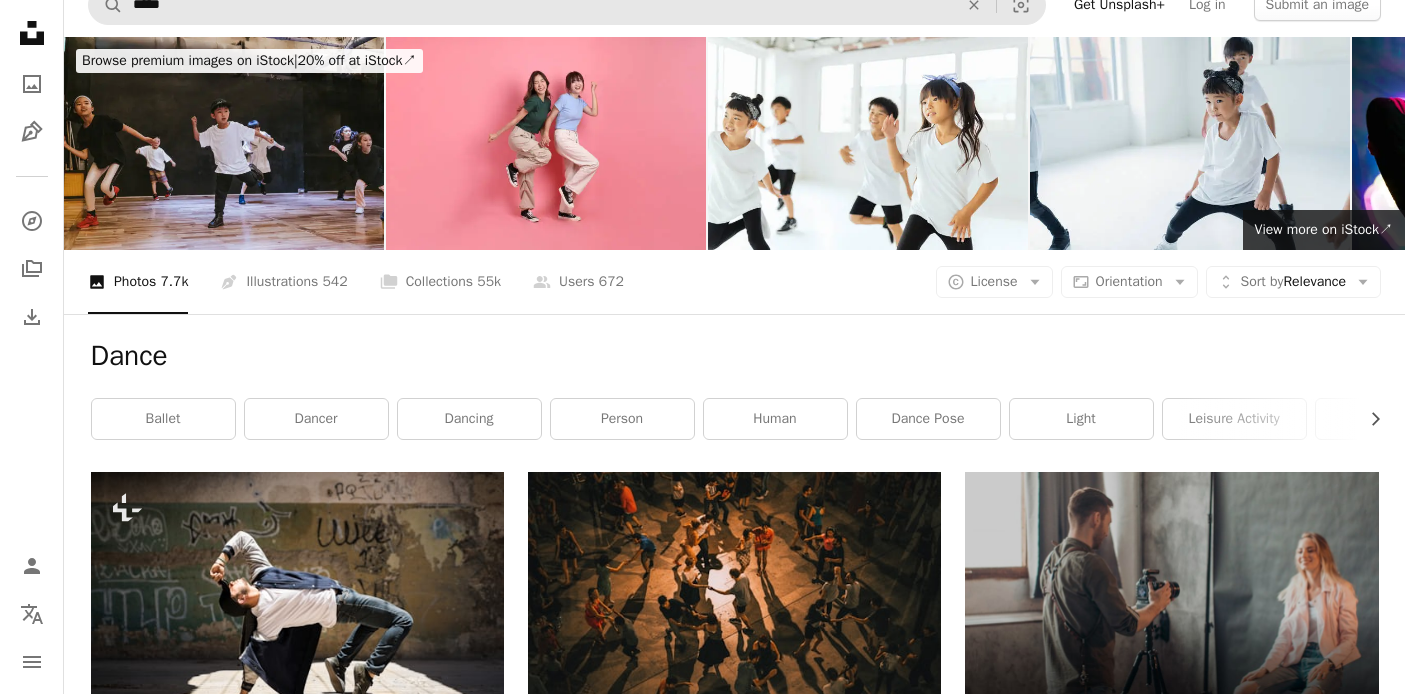 scroll, scrollTop: 0, scrollLeft: 0, axis: both 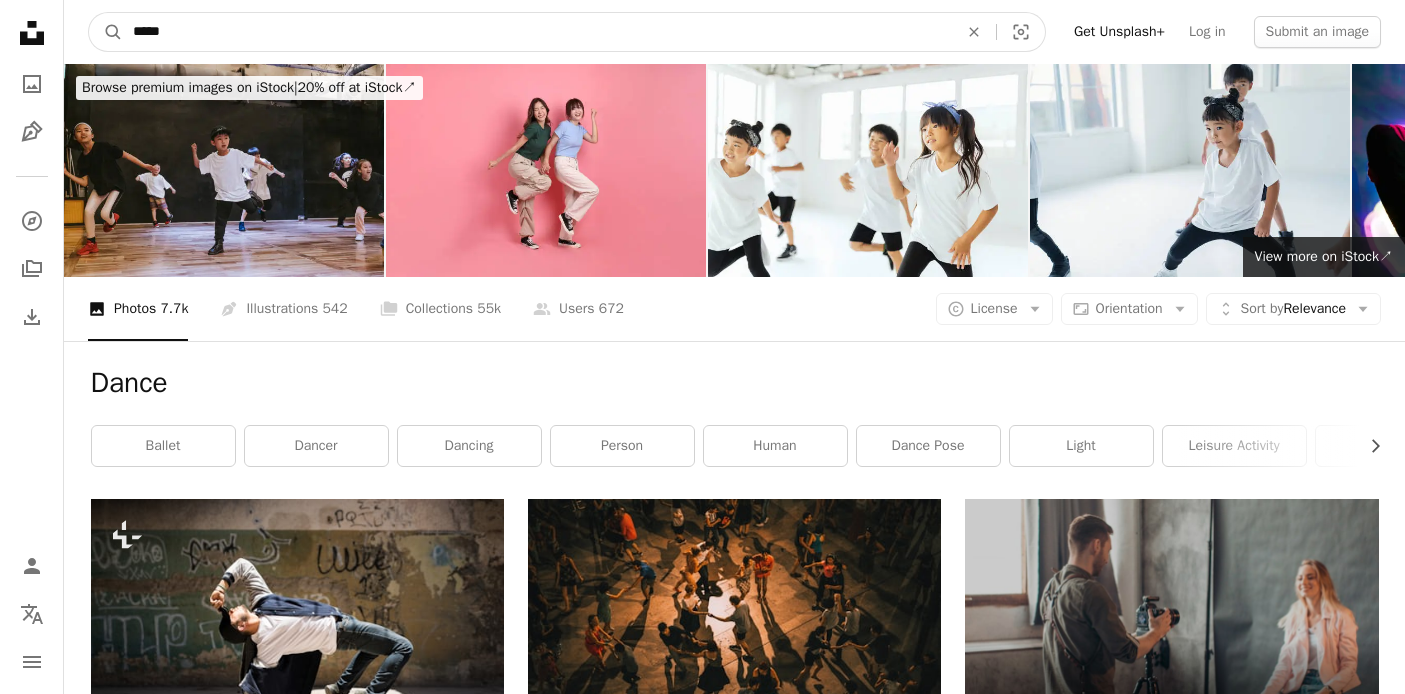 click on "*****" at bounding box center [537, 32] 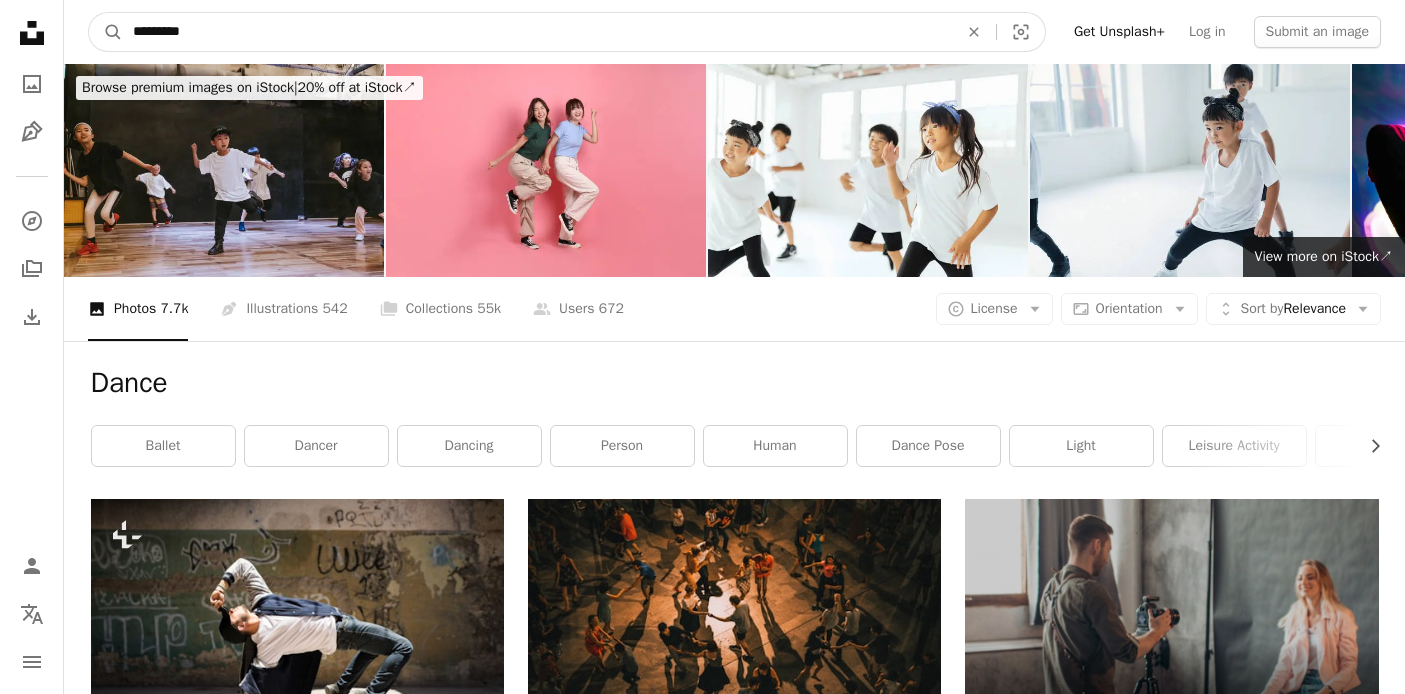 type on "**********" 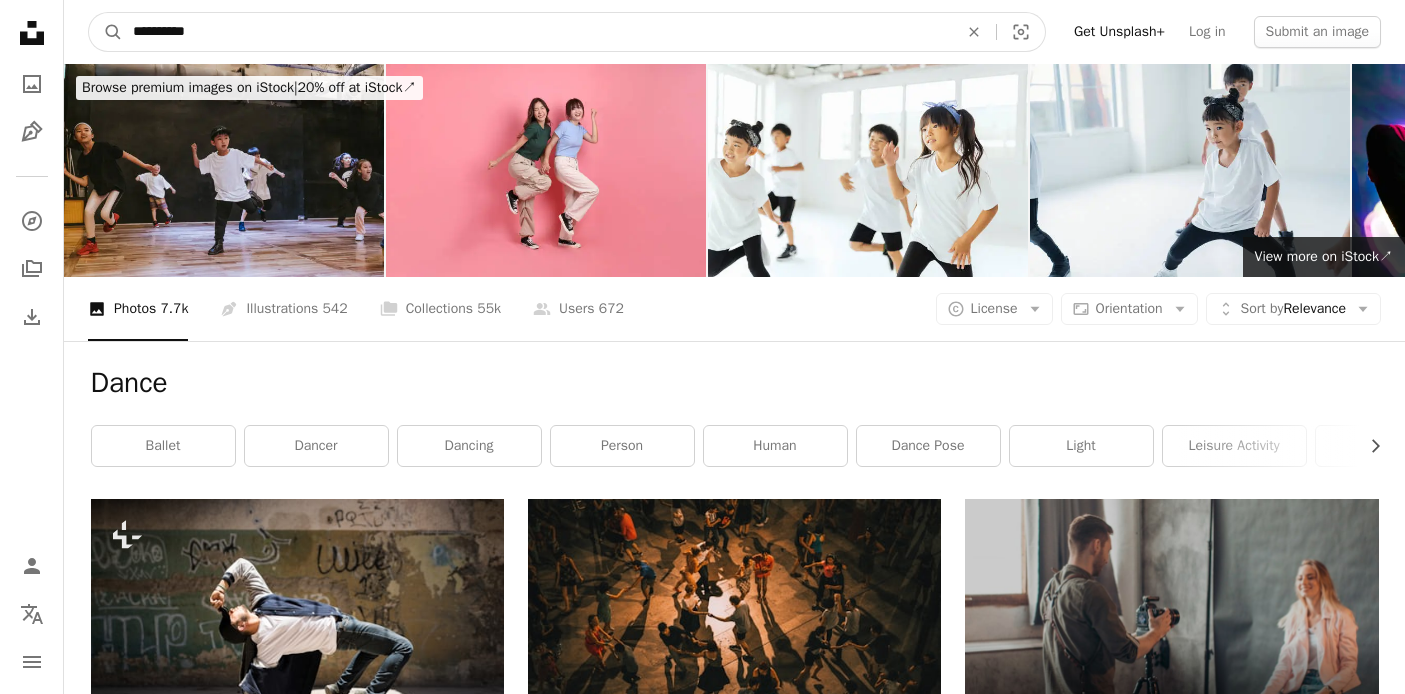 click on "A magnifying glass" at bounding box center (106, 32) 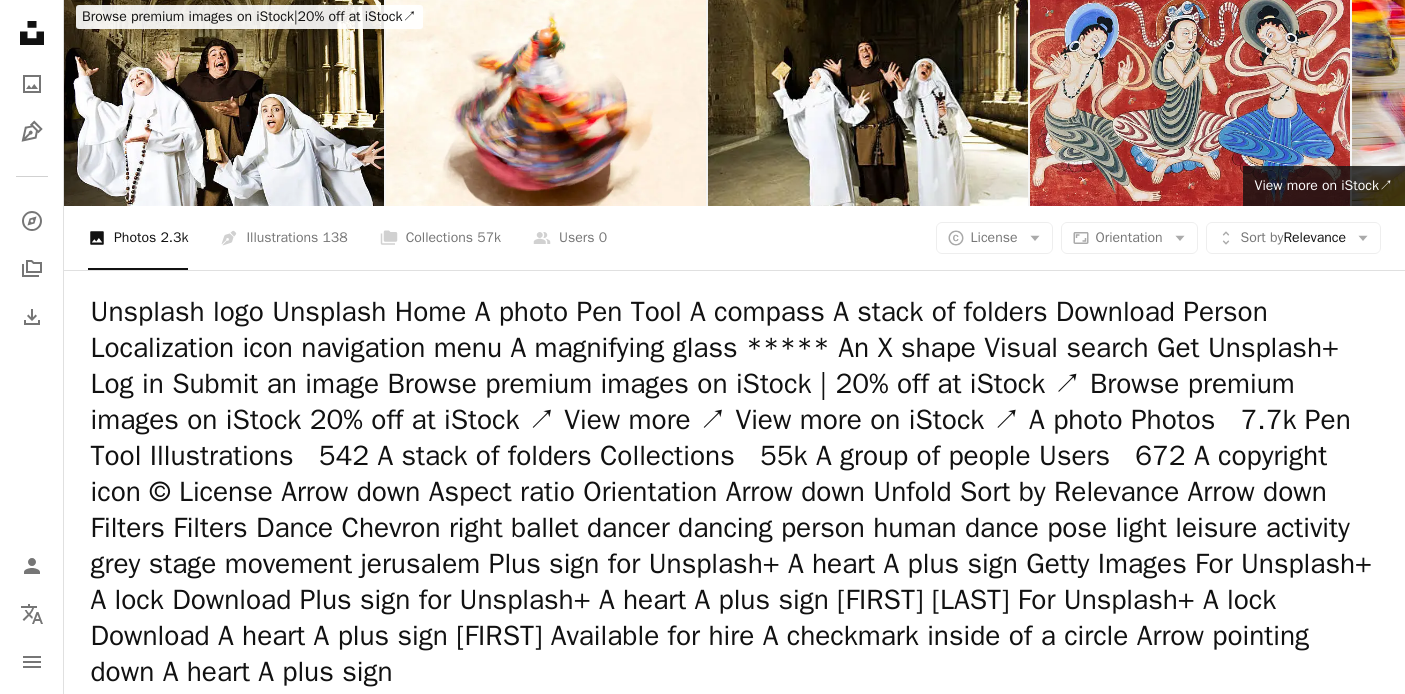 scroll, scrollTop: 0, scrollLeft: 0, axis: both 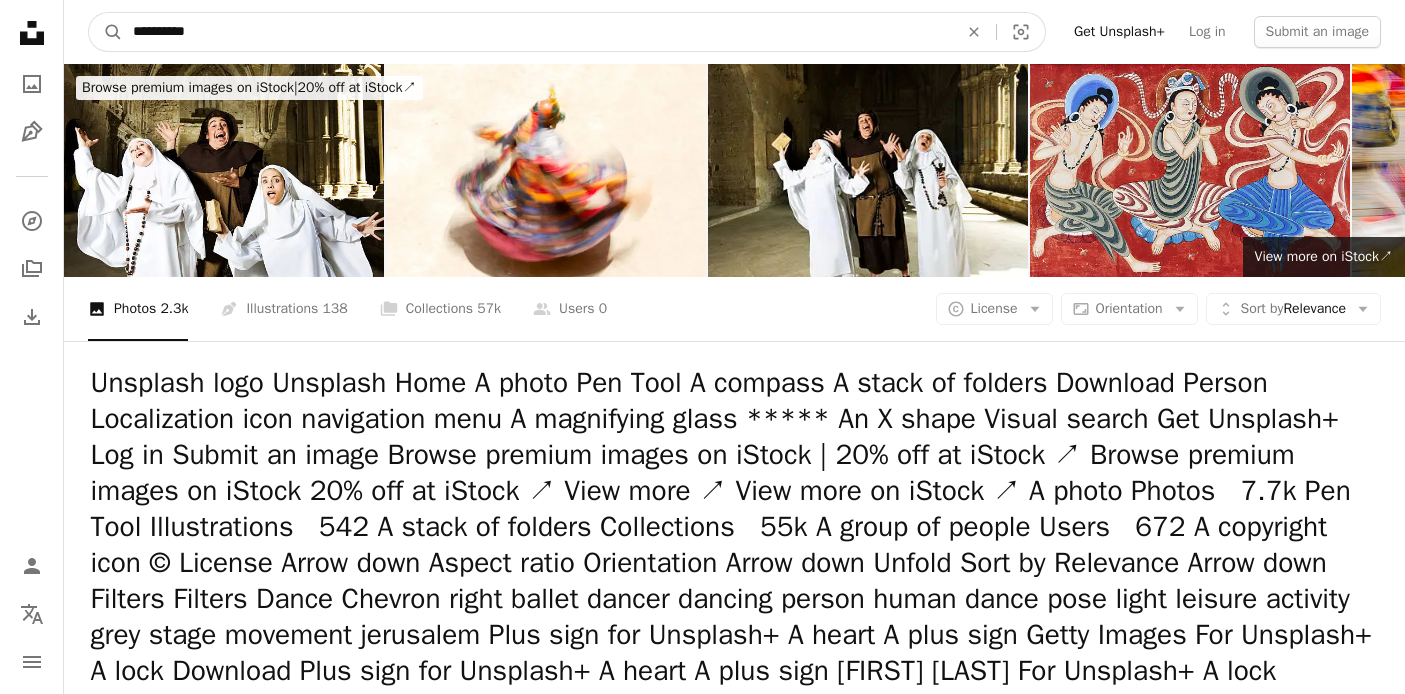 click on "**********" at bounding box center (537, 32) 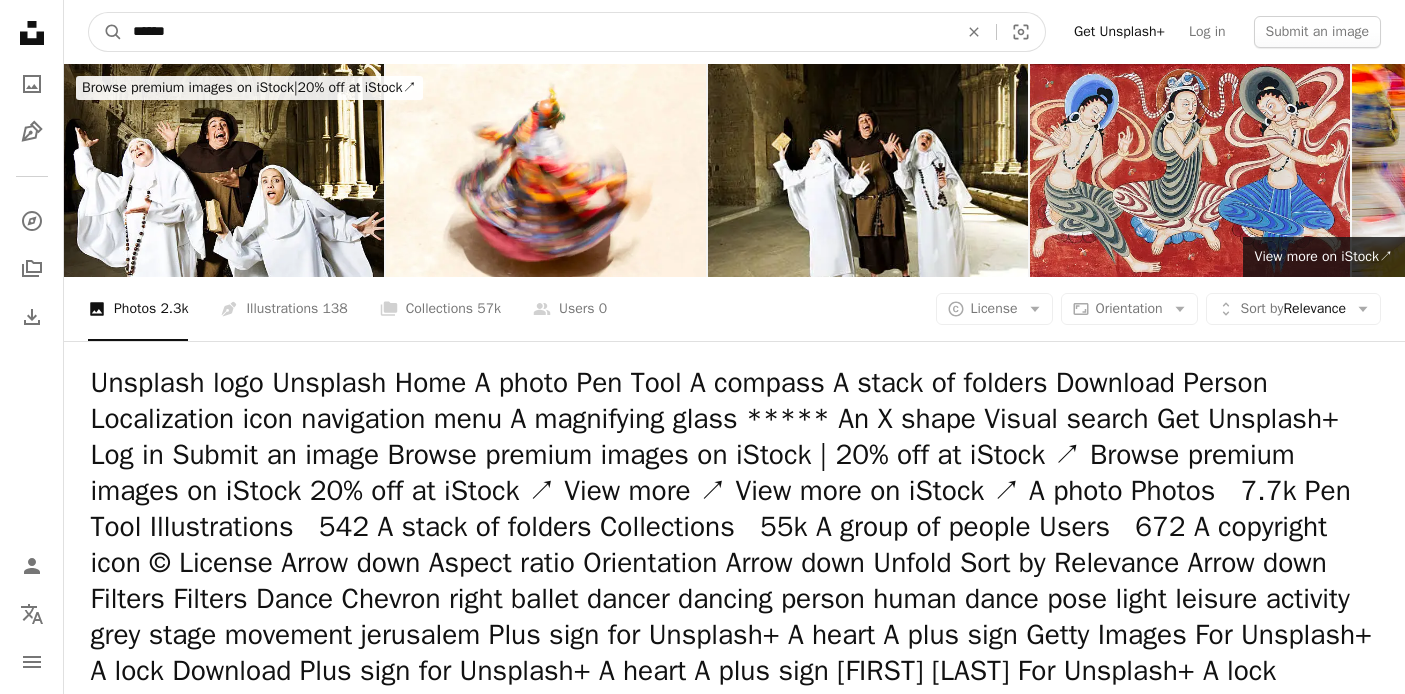 type on "*****" 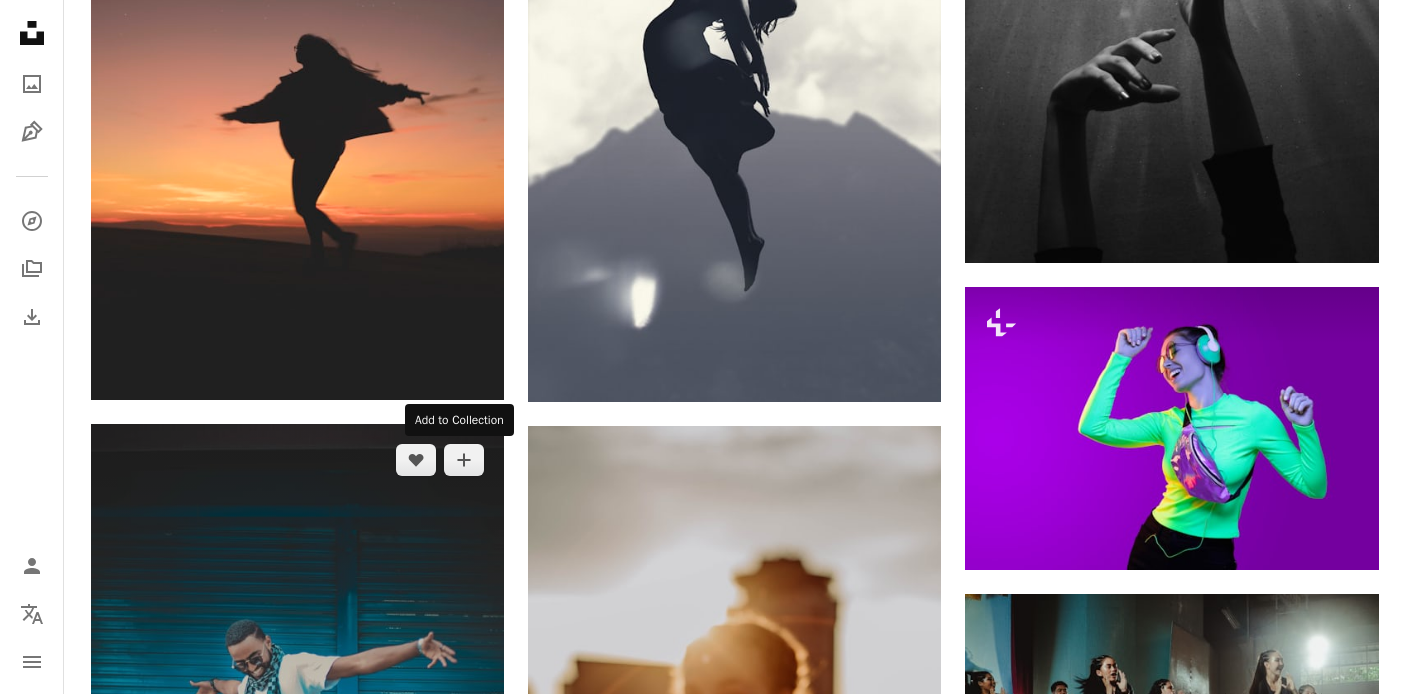 scroll, scrollTop: 1865, scrollLeft: 0, axis: vertical 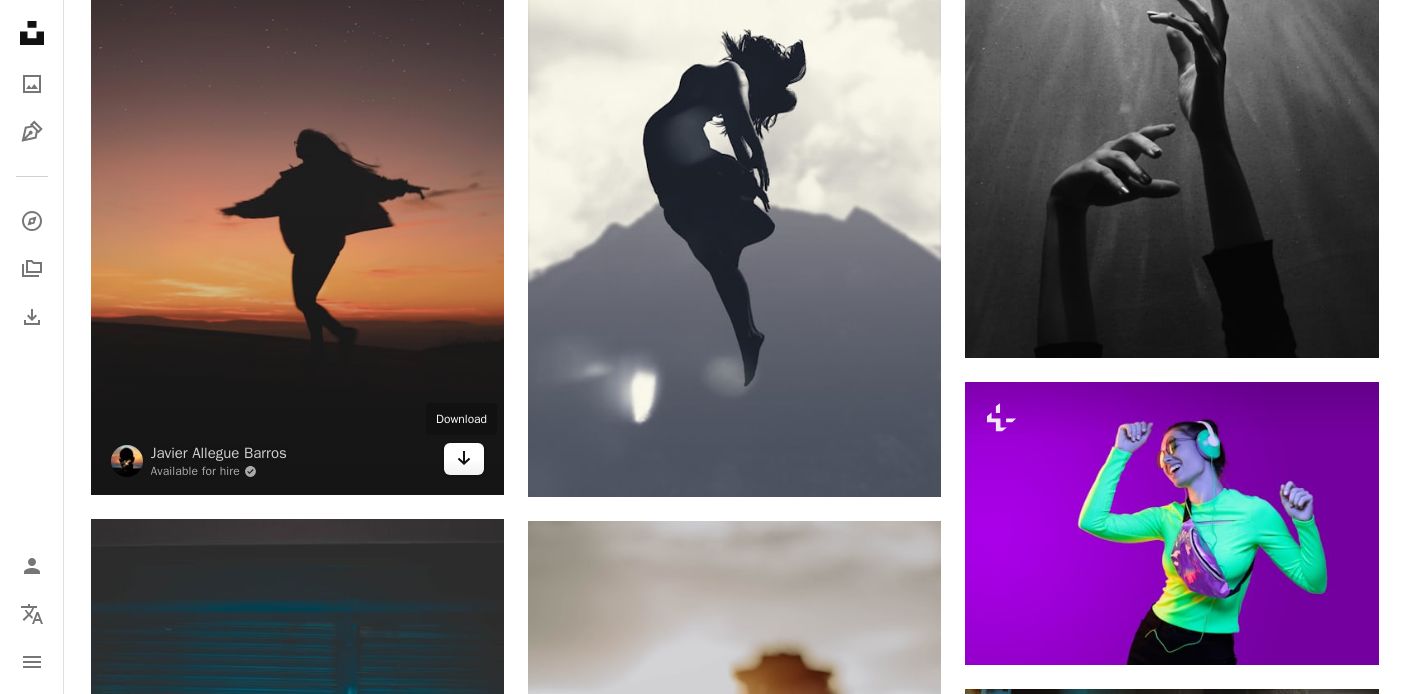click 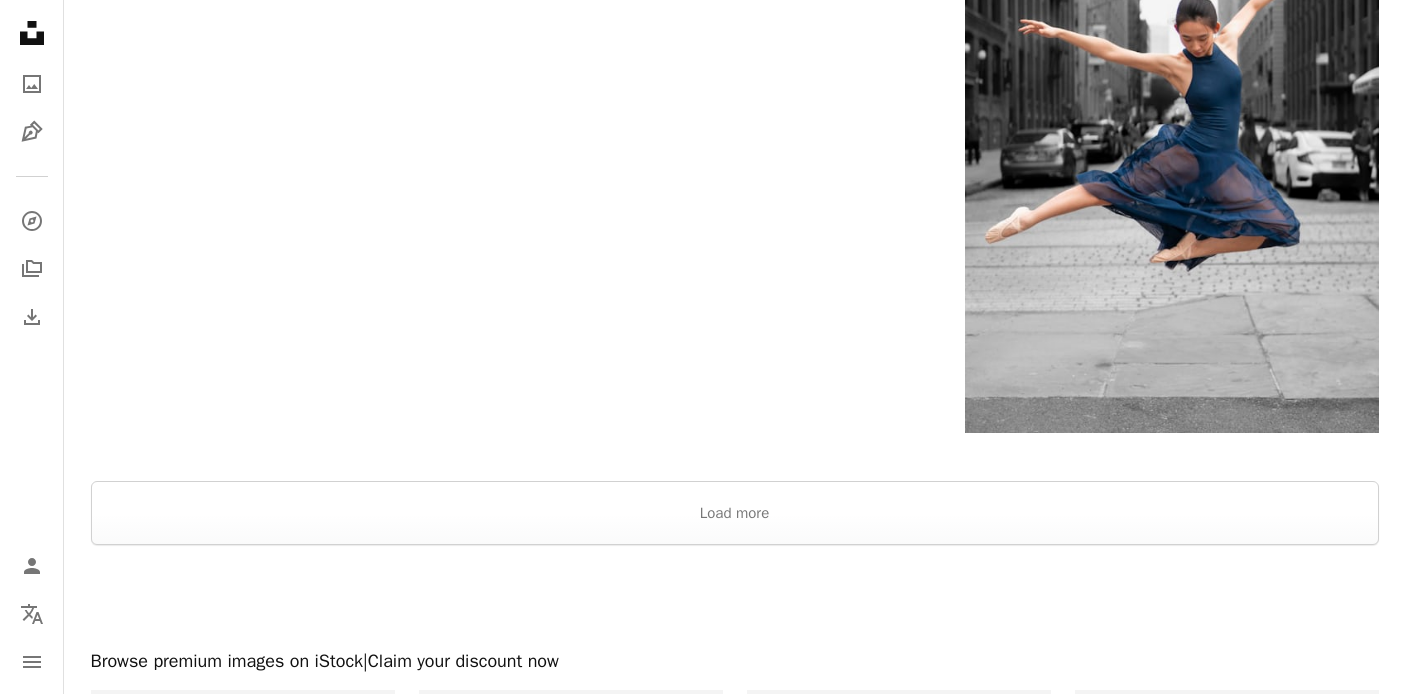 scroll, scrollTop: 10374, scrollLeft: 0, axis: vertical 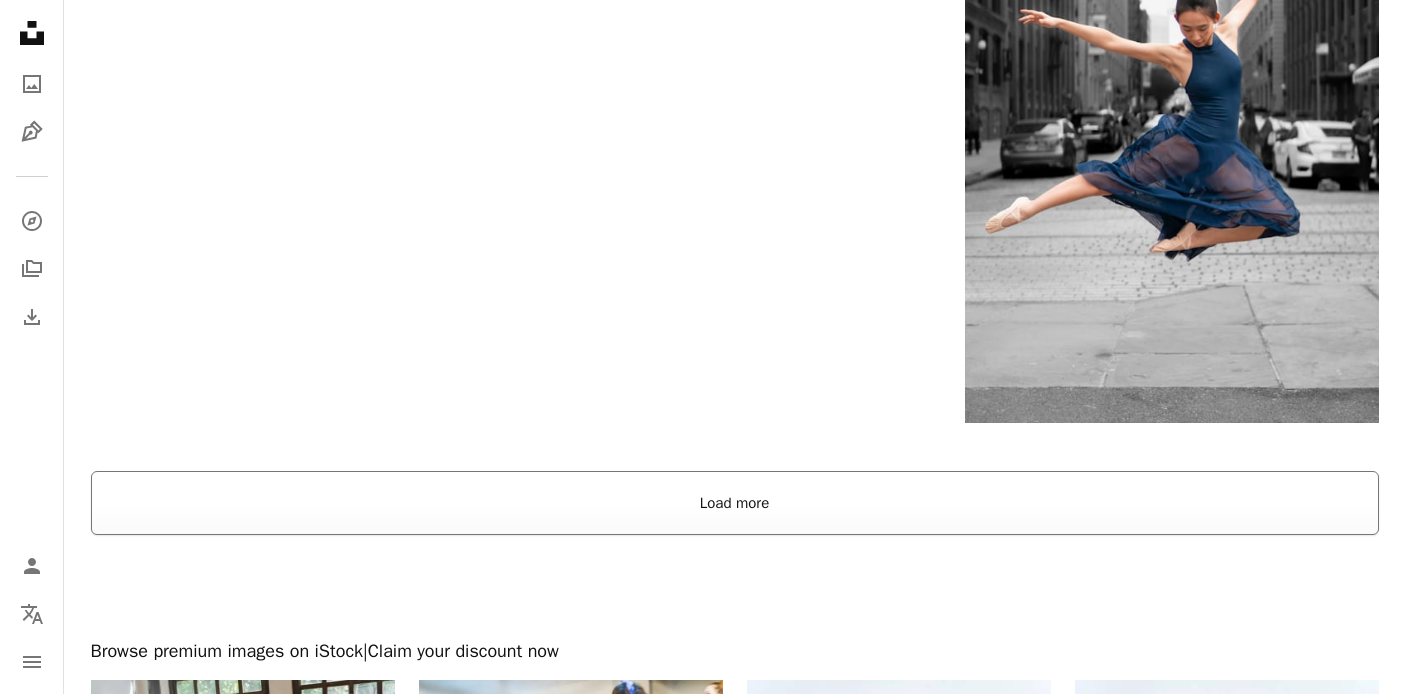 click on "Load more" at bounding box center (735, 503) 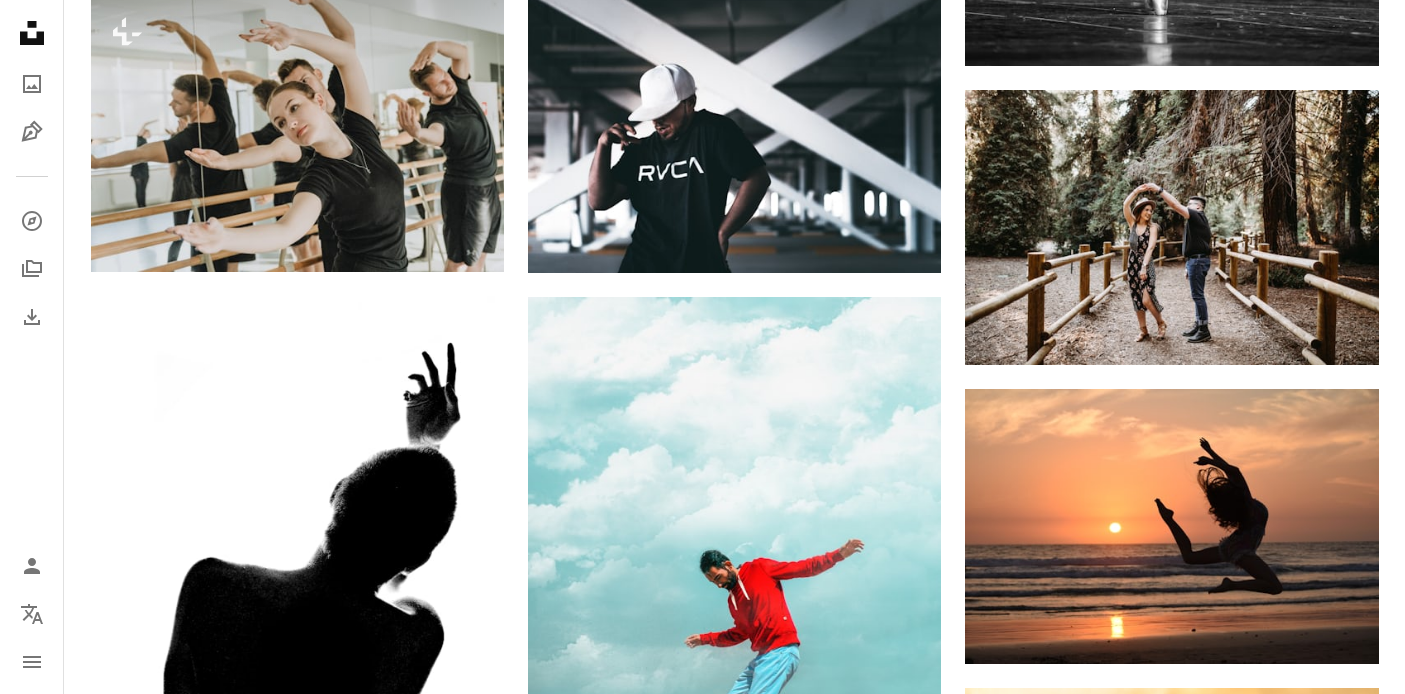 scroll, scrollTop: 13882, scrollLeft: 0, axis: vertical 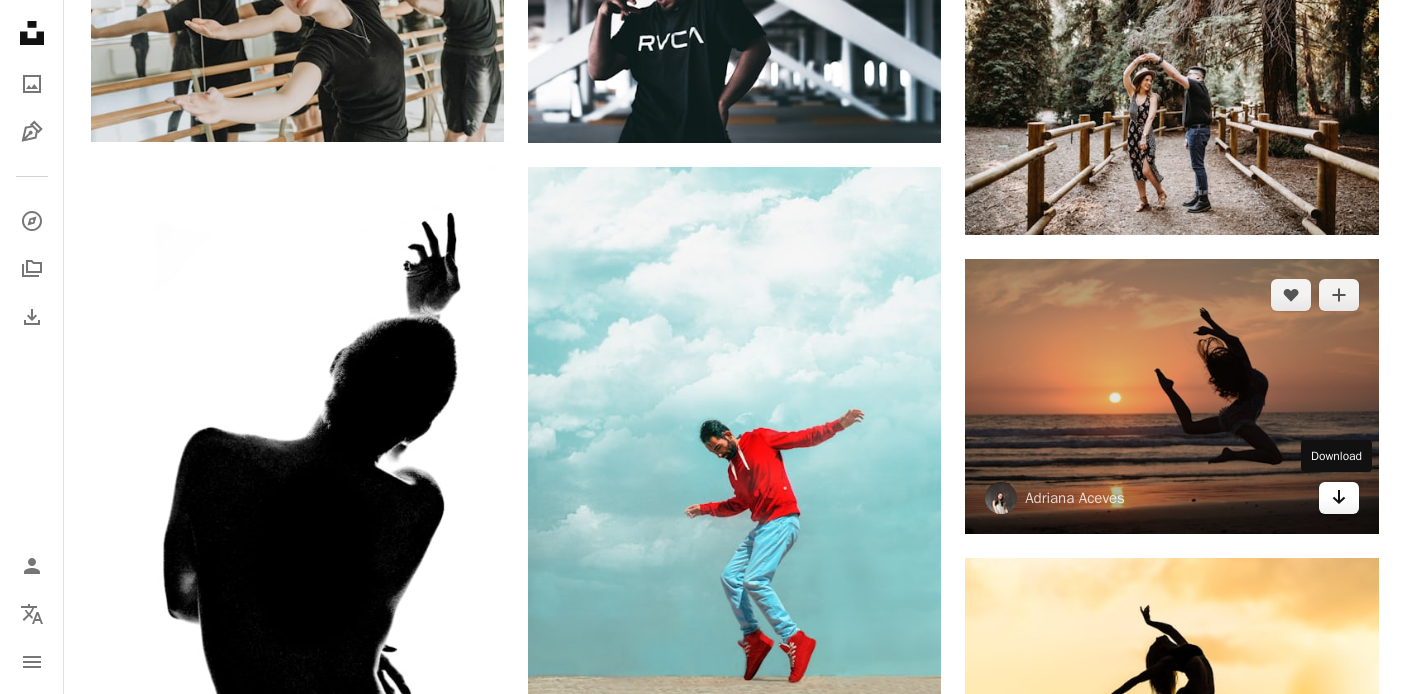 click on "Arrow pointing down" at bounding box center [1339, 498] 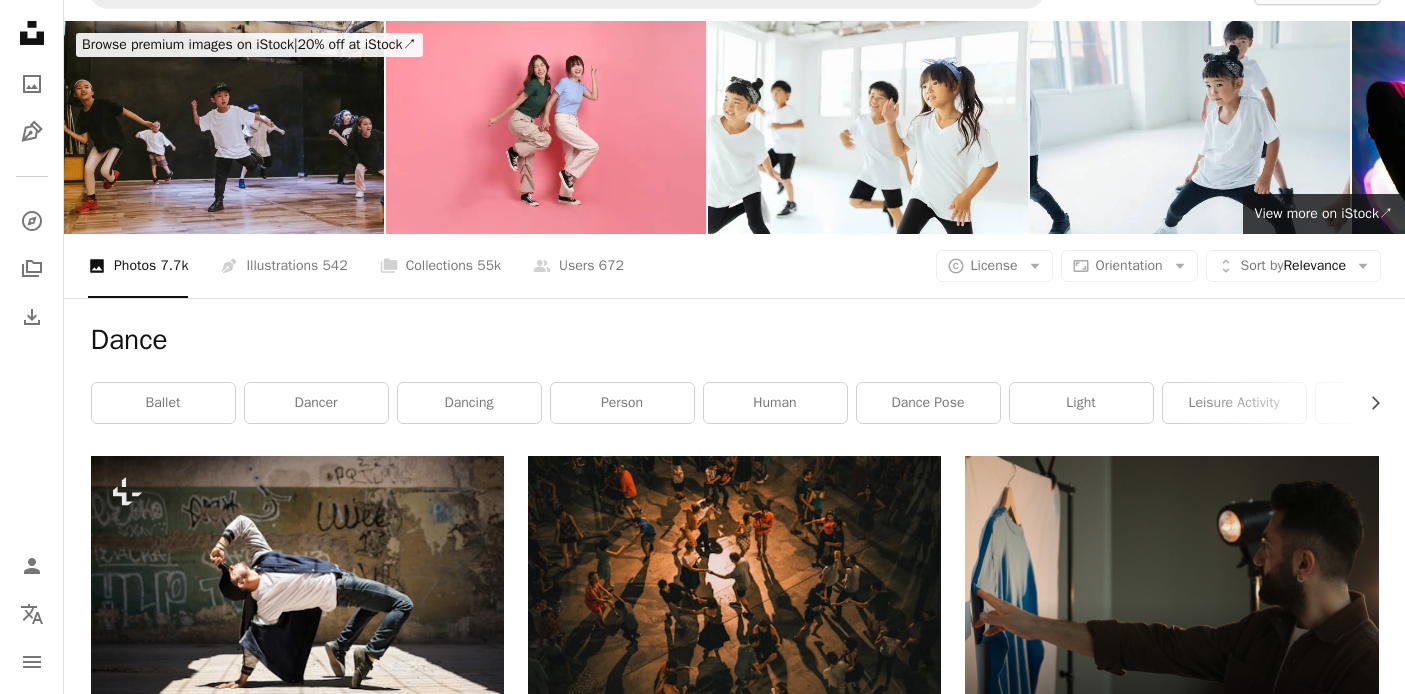 scroll, scrollTop: 0, scrollLeft: 0, axis: both 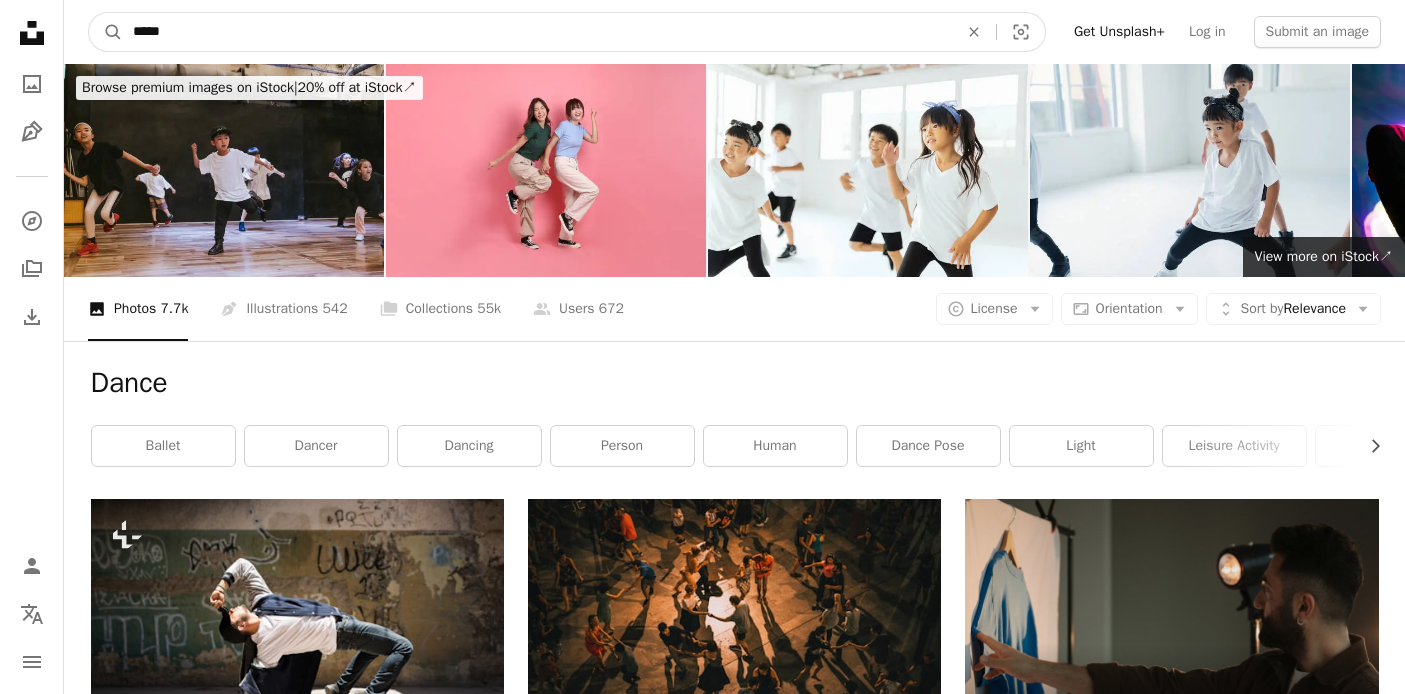 drag, startPoint x: 362, startPoint y: 44, endPoint x: 283, endPoint y: 28, distance: 80.60397 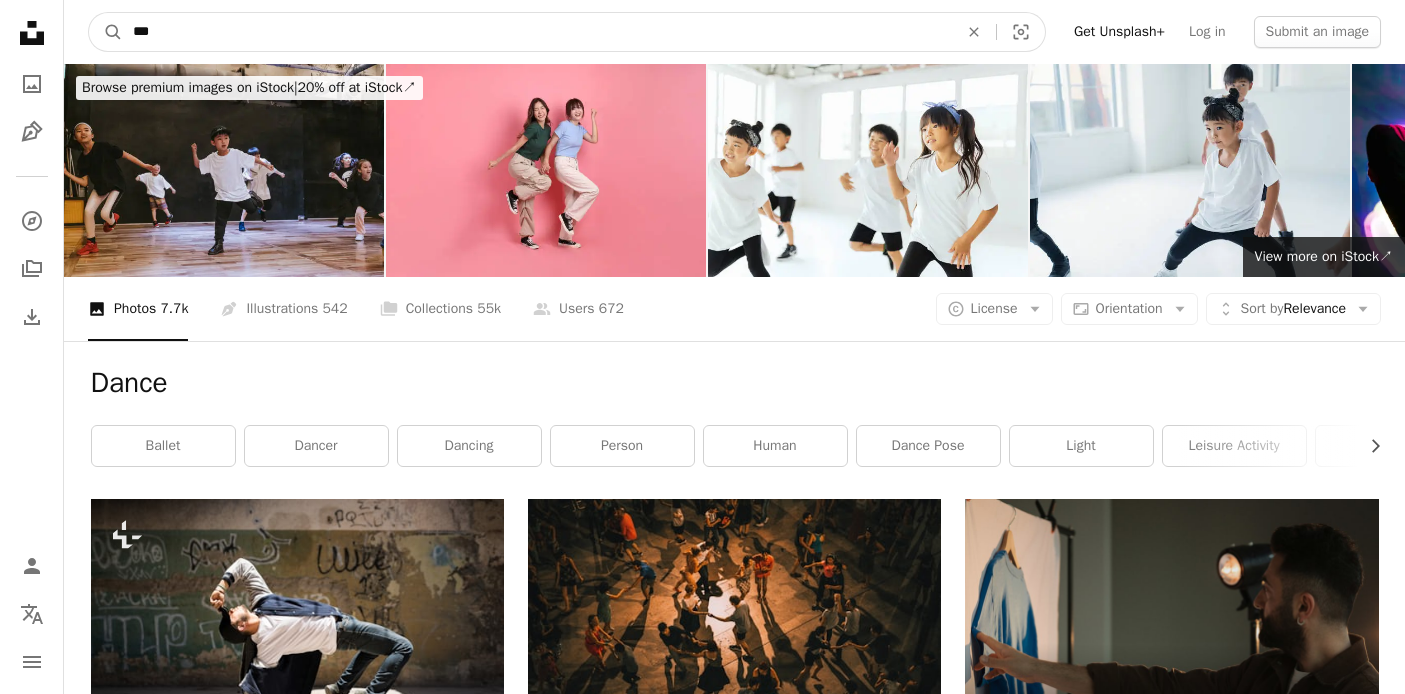 type on "***" 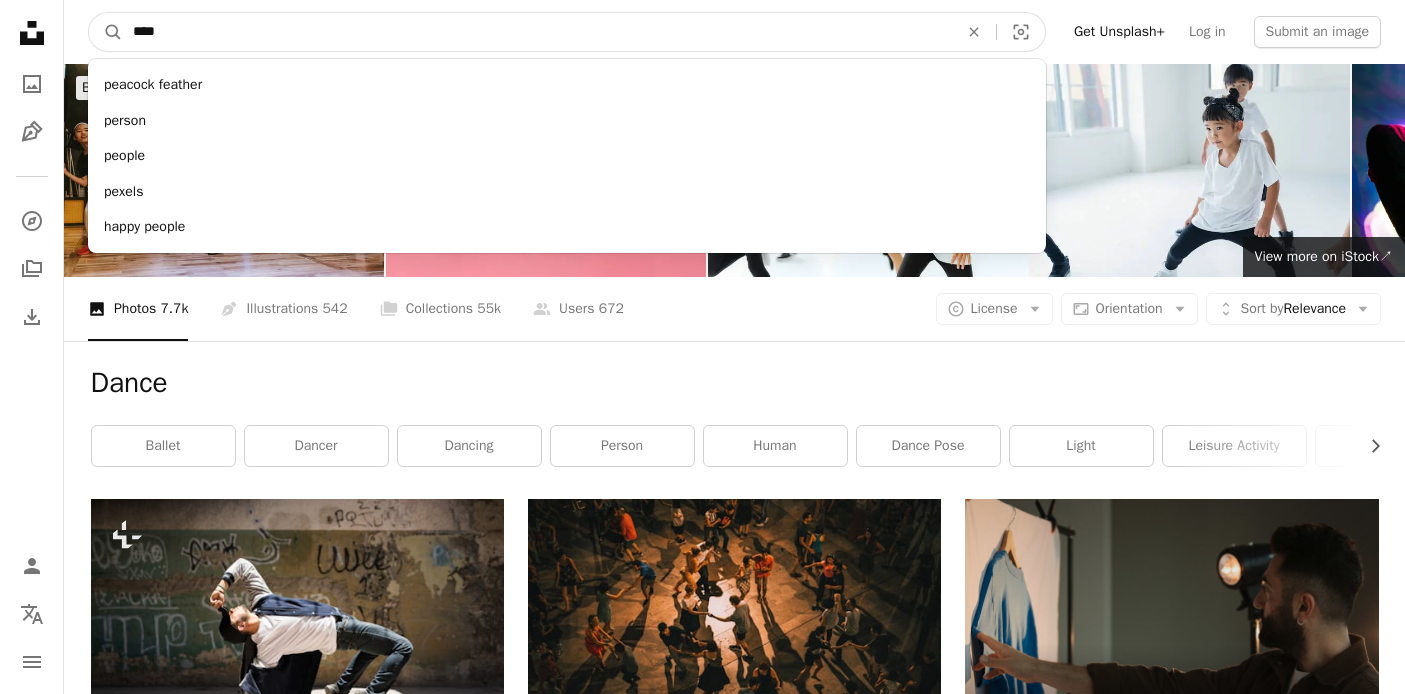 click on "A magnifying glass" at bounding box center (106, 32) 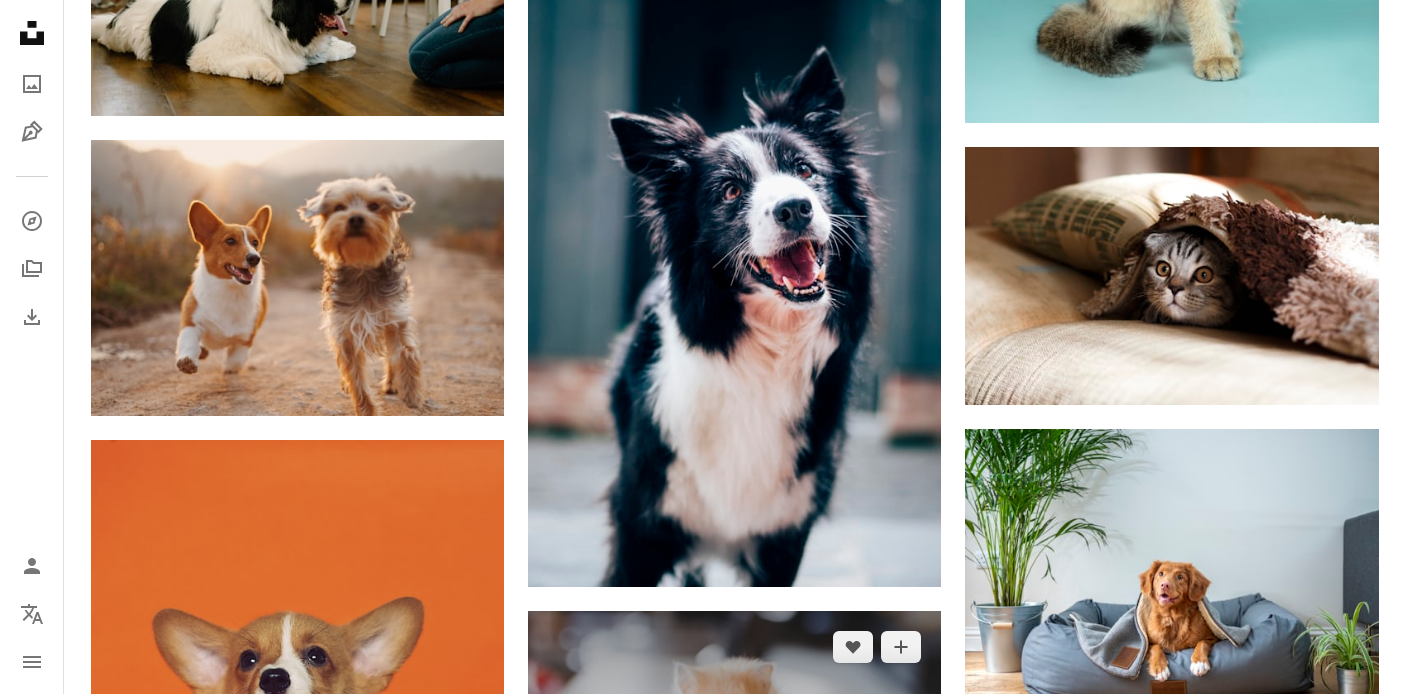 scroll, scrollTop: 1647, scrollLeft: 0, axis: vertical 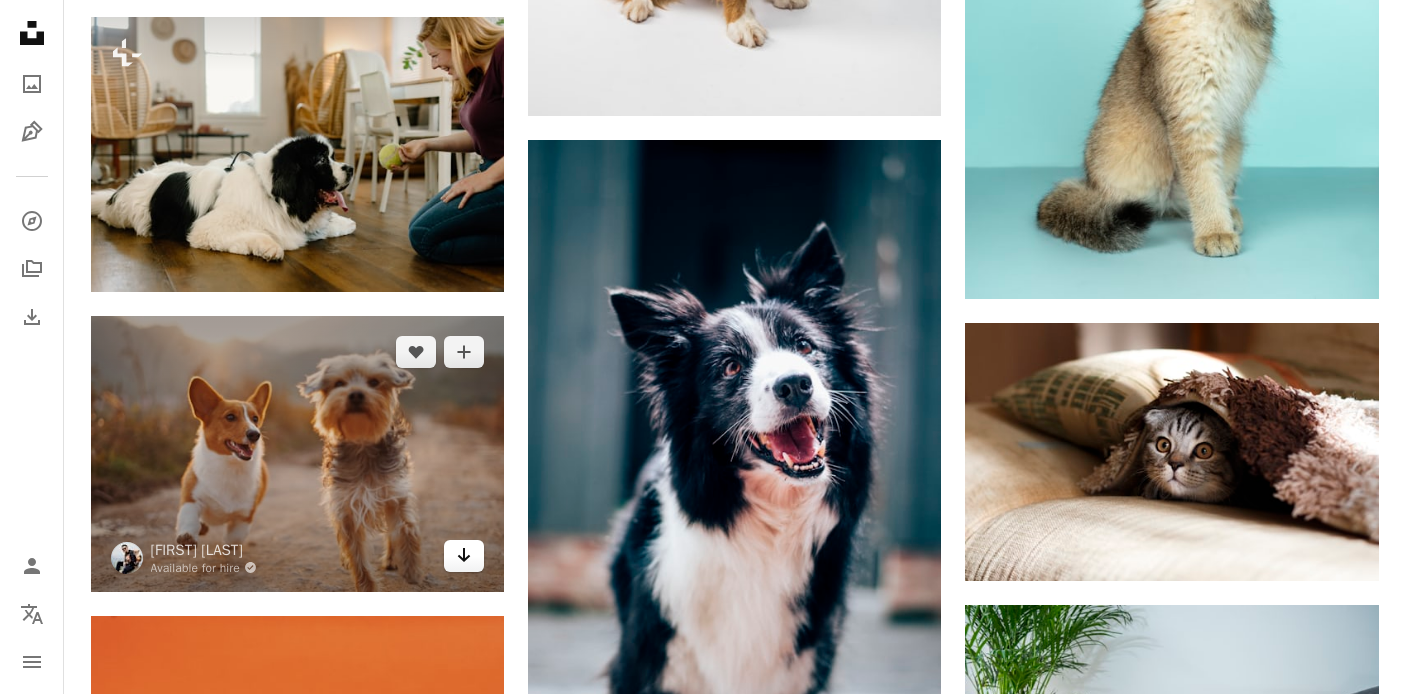 click on "Arrow pointing down" at bounding box center [464, 556] 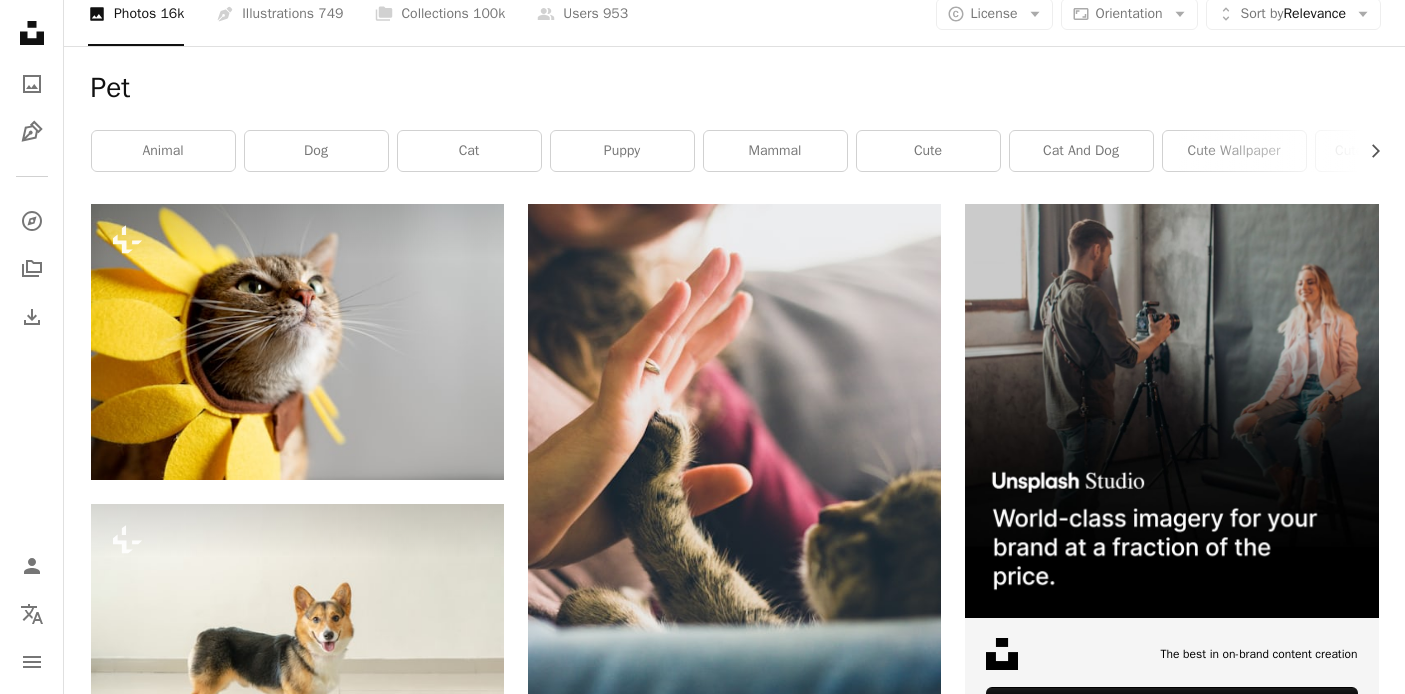 scroll, scrollTop: 0, scrollLeft: 0, axis: both 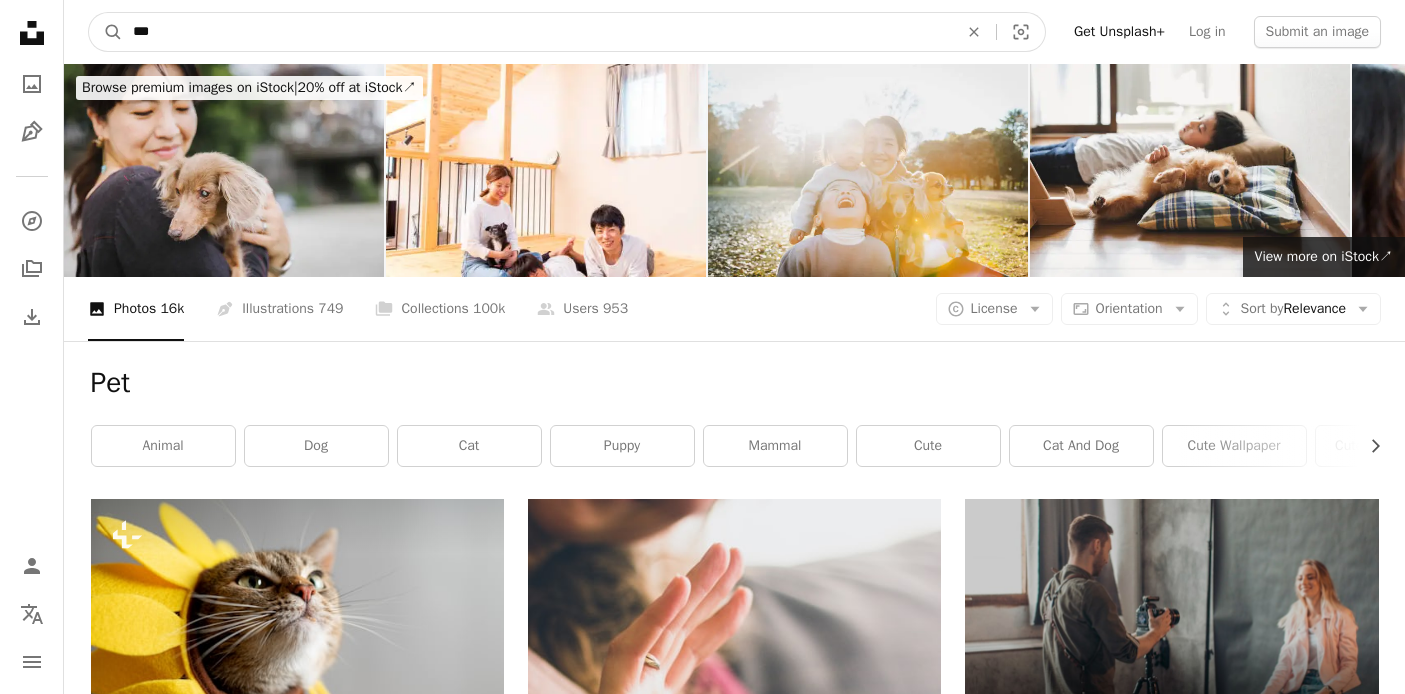 click on "***" at bounding box center [537, 32] 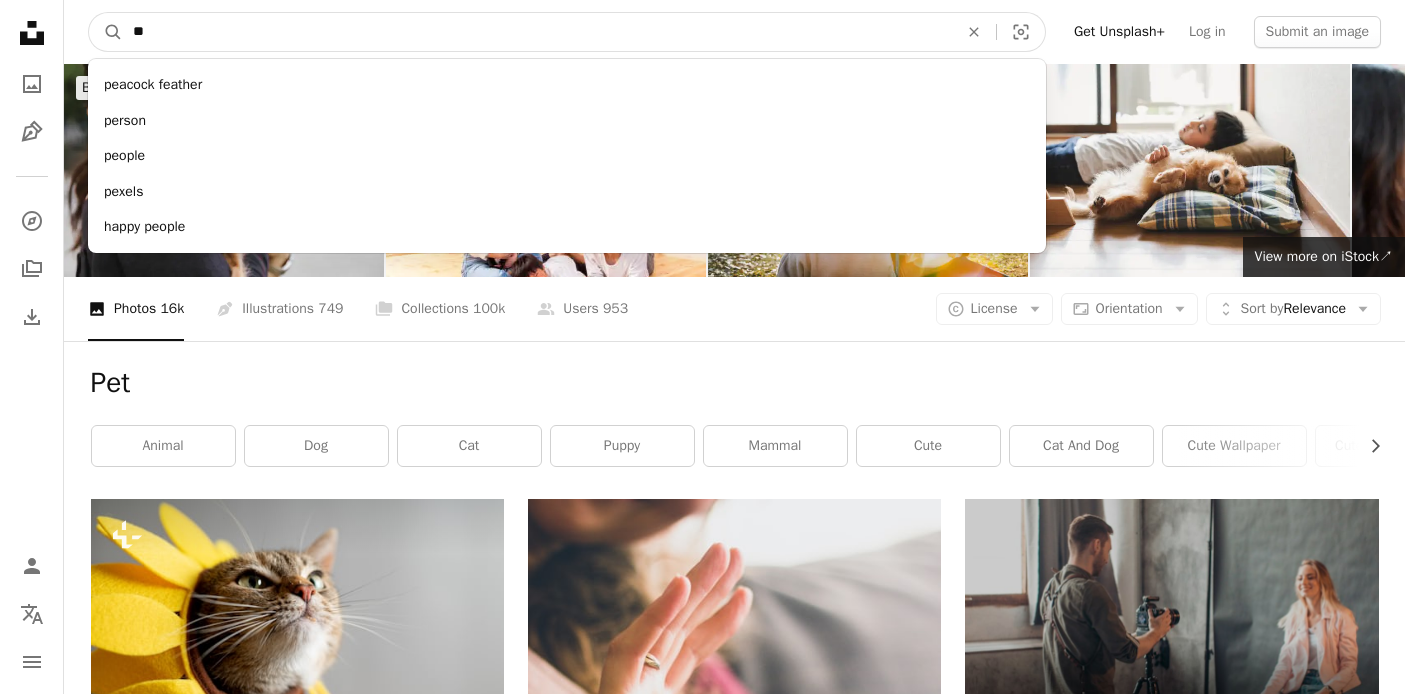 type on "*" 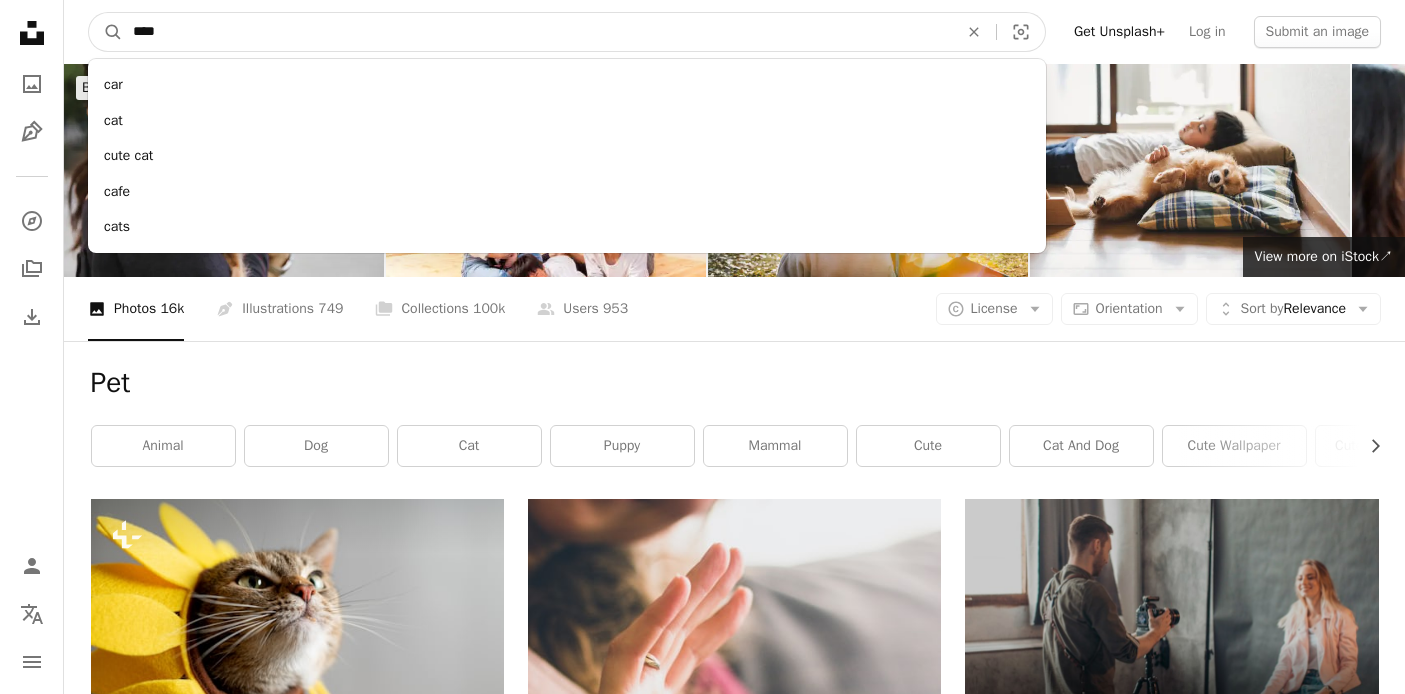 type on "****" 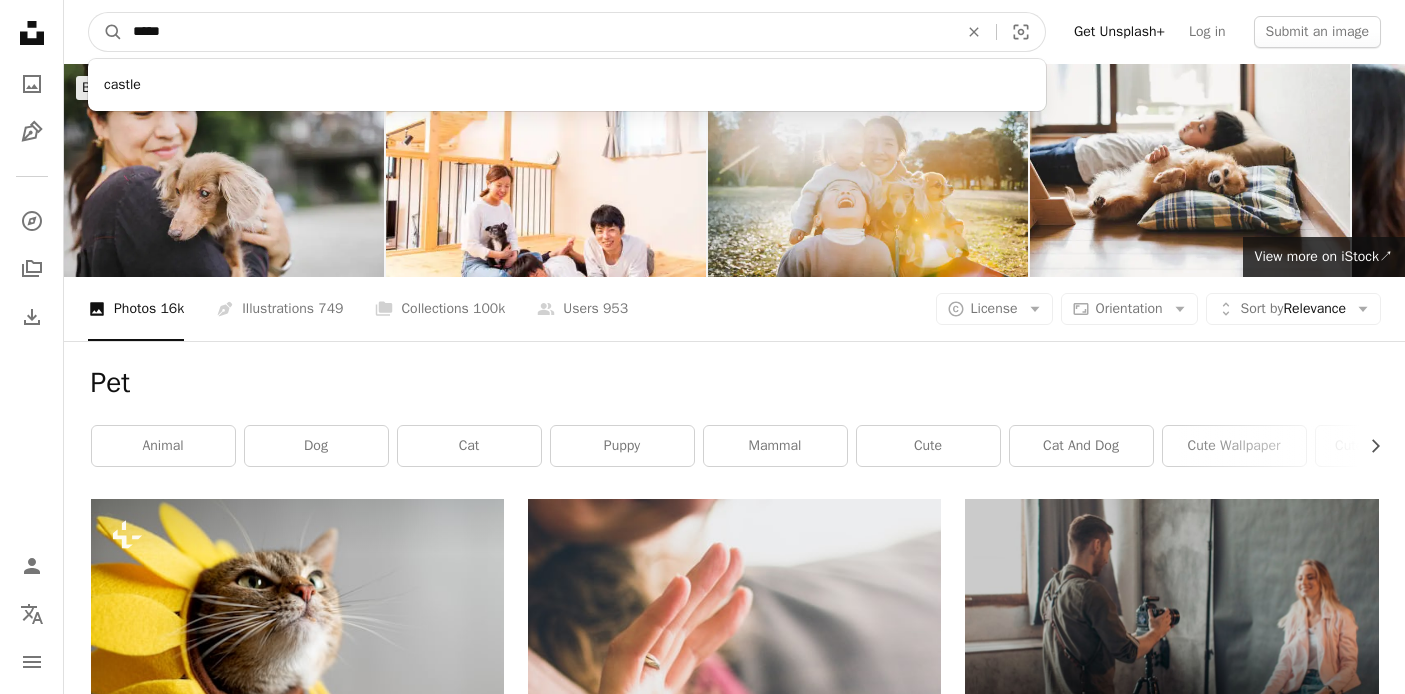 click on "A magnifying glass" at bounding box center [106, 32] 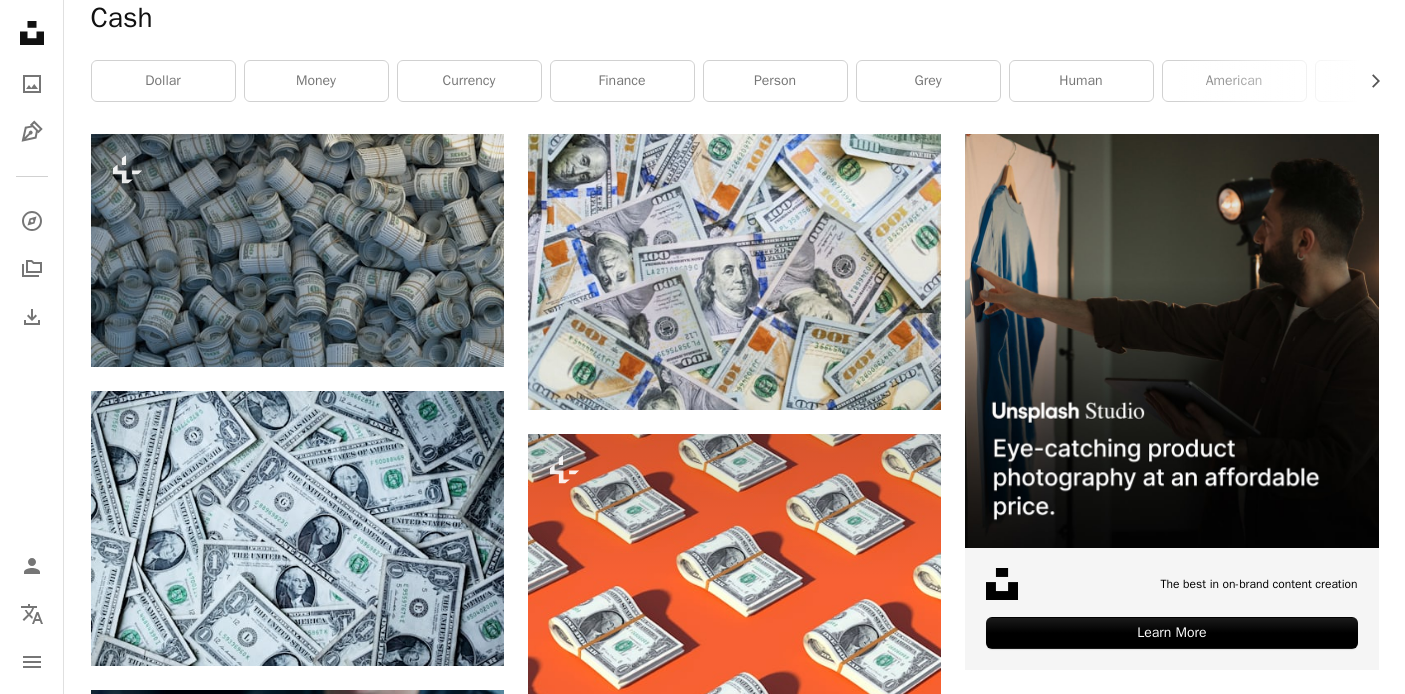 scroll, scrollTop: 0, scrollLeft: 0, axis: both 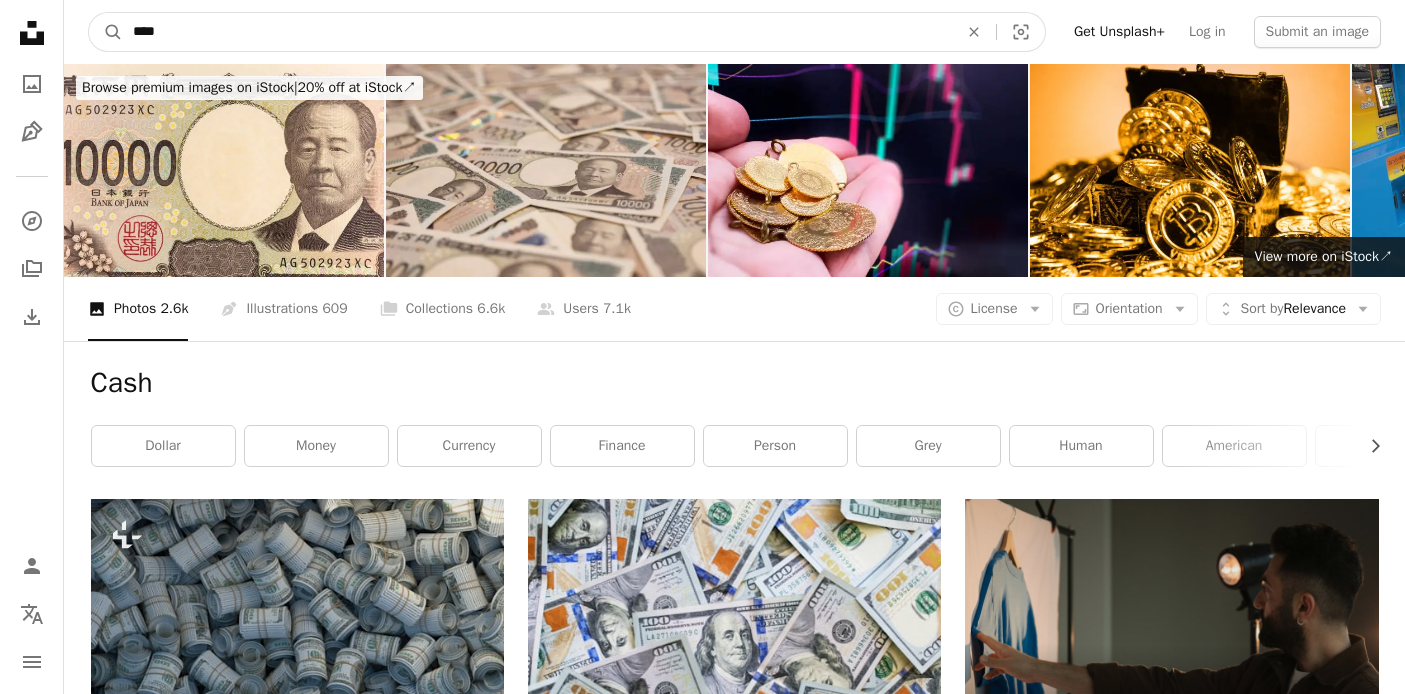 click on "****" at bounding box center [537, 32] 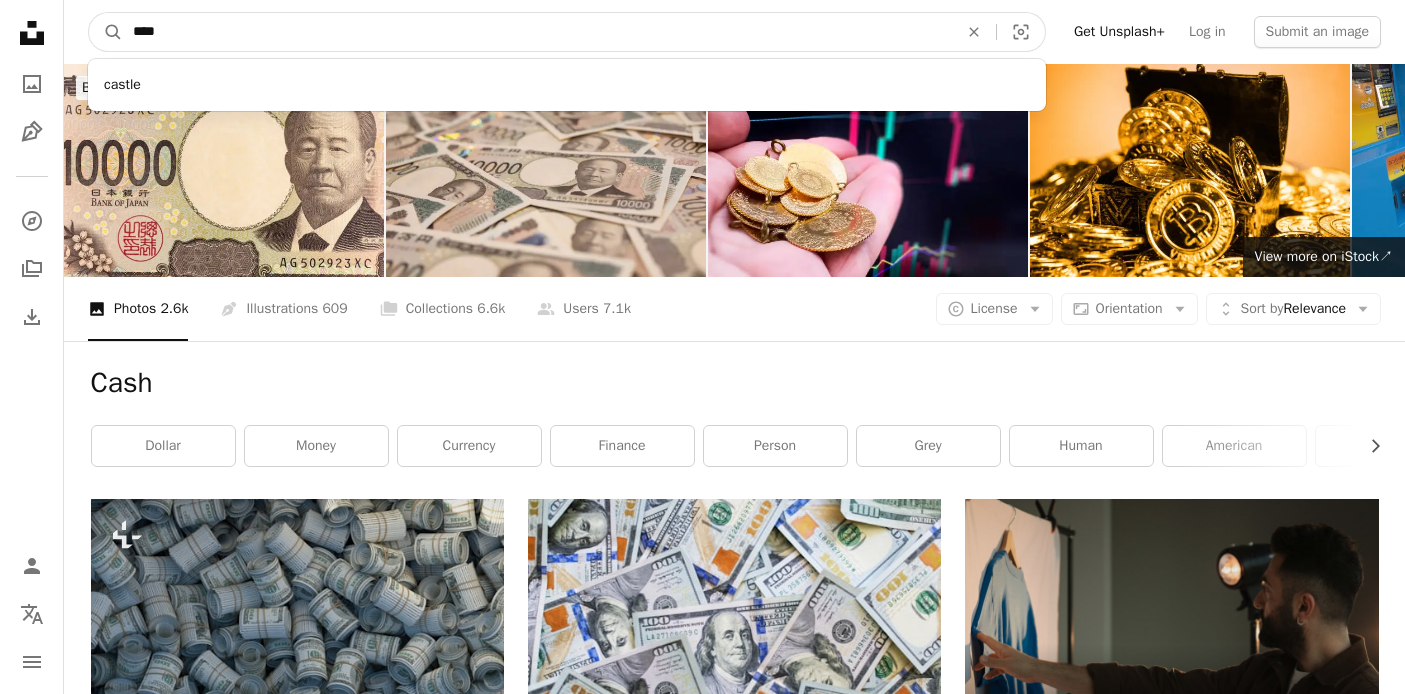 click on "****" at bounding box center (537, 32) 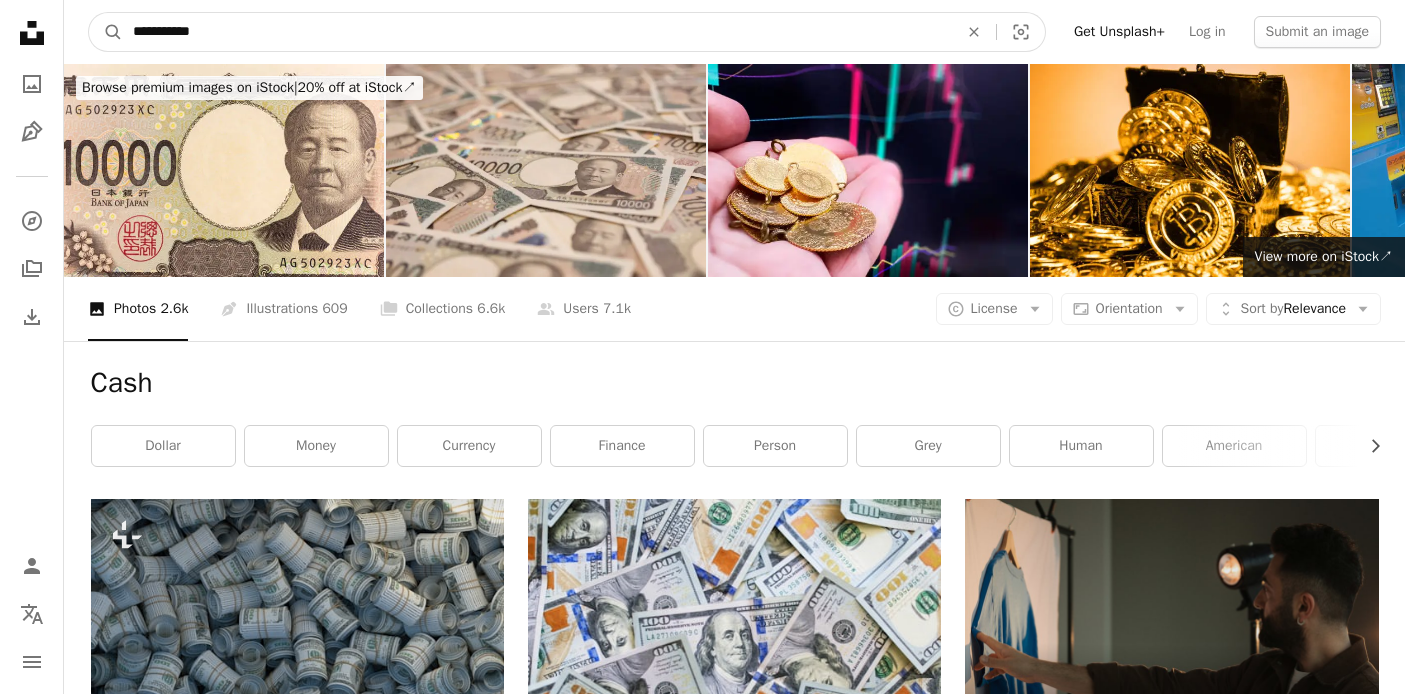 type on "**********" 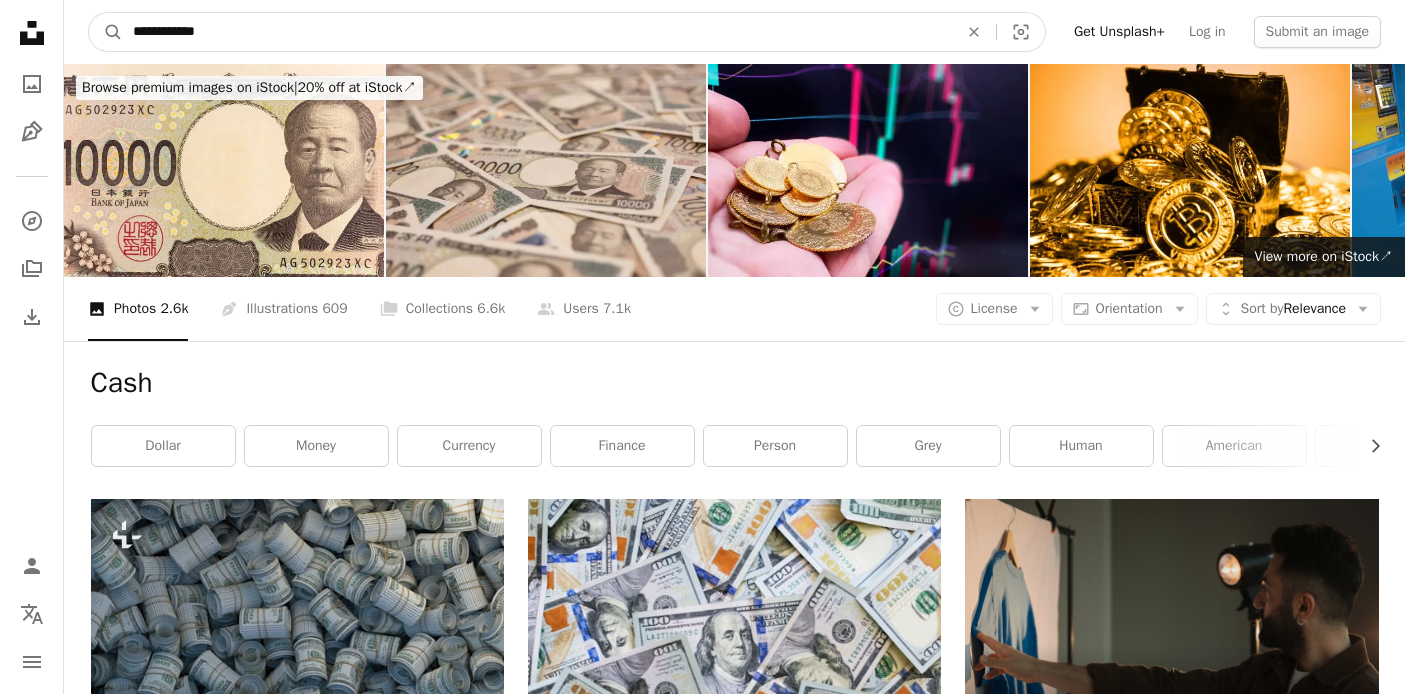 click on "A magnifying glass" at bounding box center (106, 32) 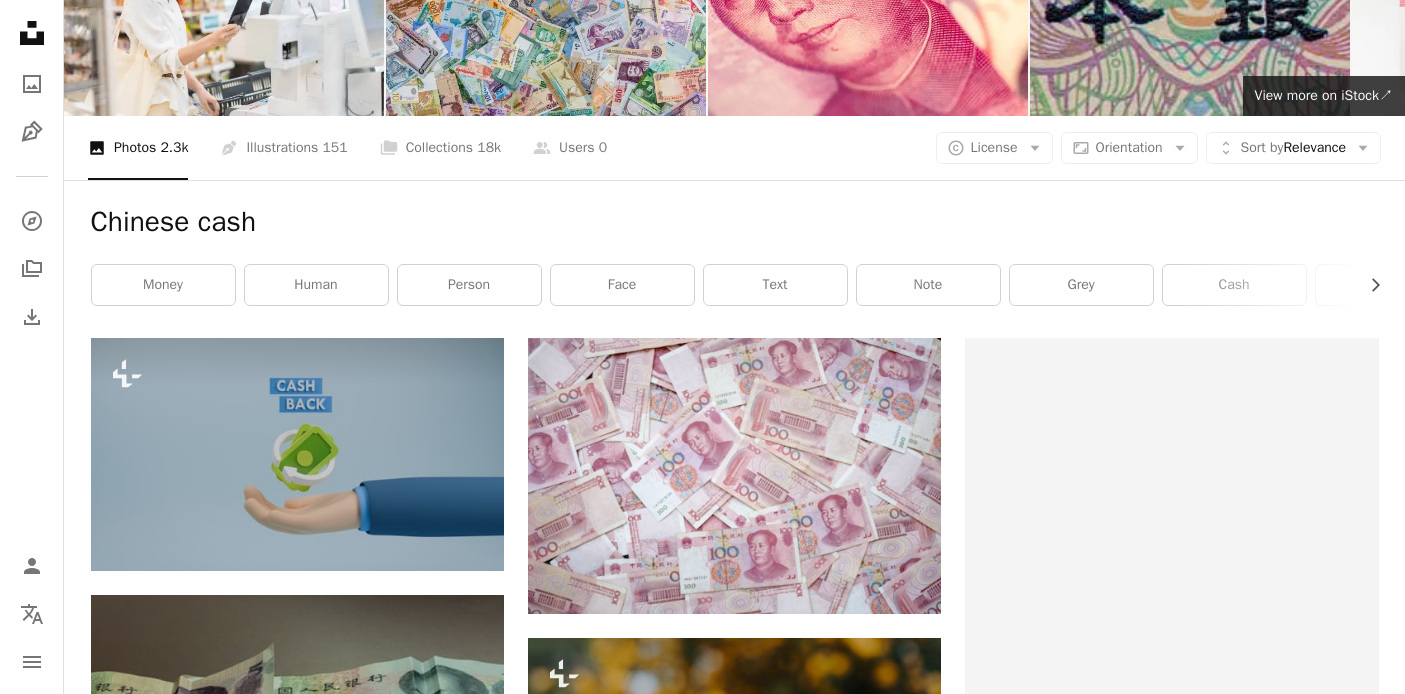 scroll, scrollTop: 0, scrollLeft: 0, axis: both 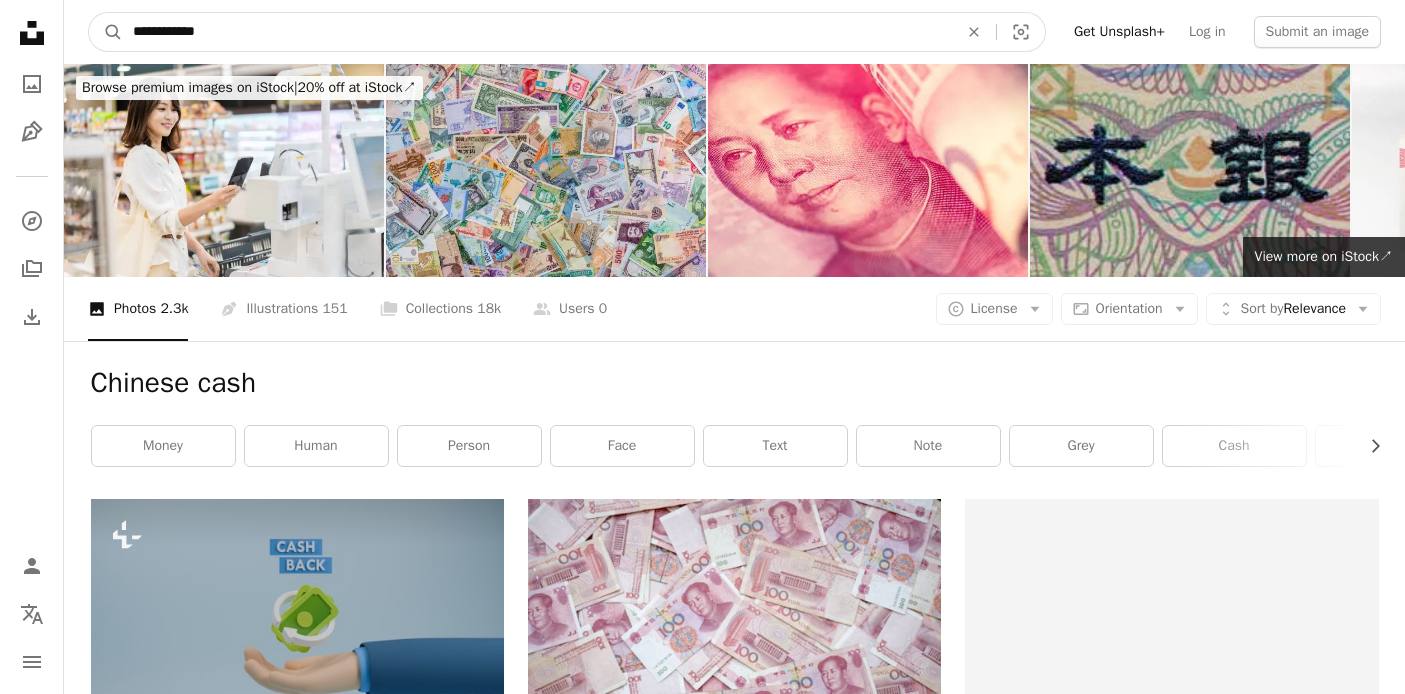 drag, startPoint x: 251, startPoint y: 38, endPoint x: 68, endPoint y: 34, distance: 183.04372 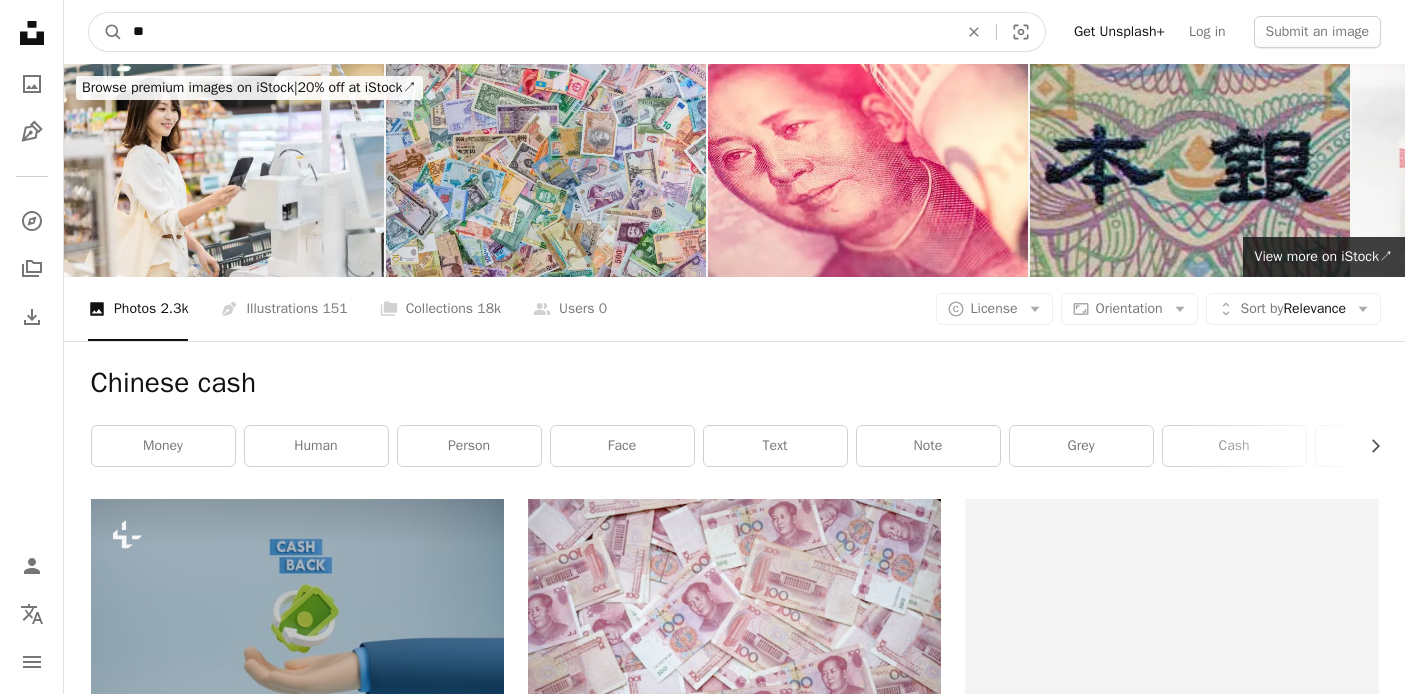 type on "***" 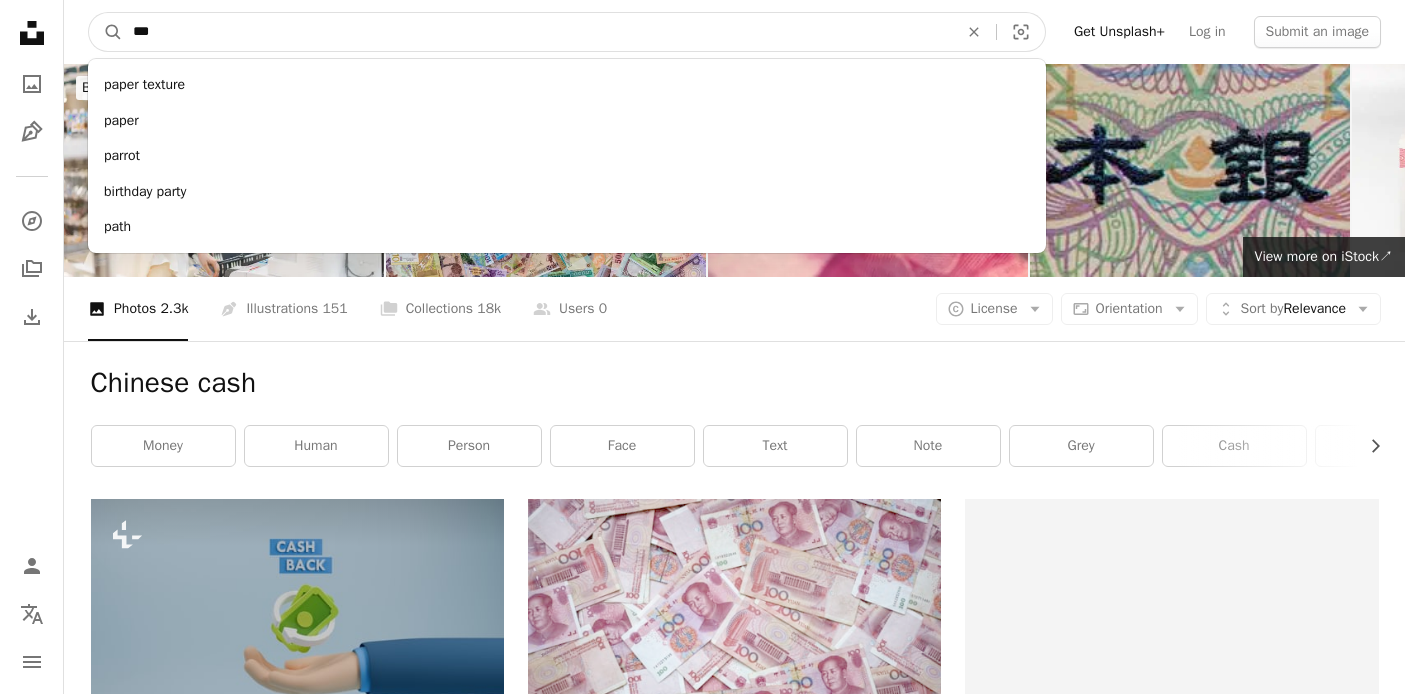 click on "A magnifying glass" at bounding box center (106, 32) 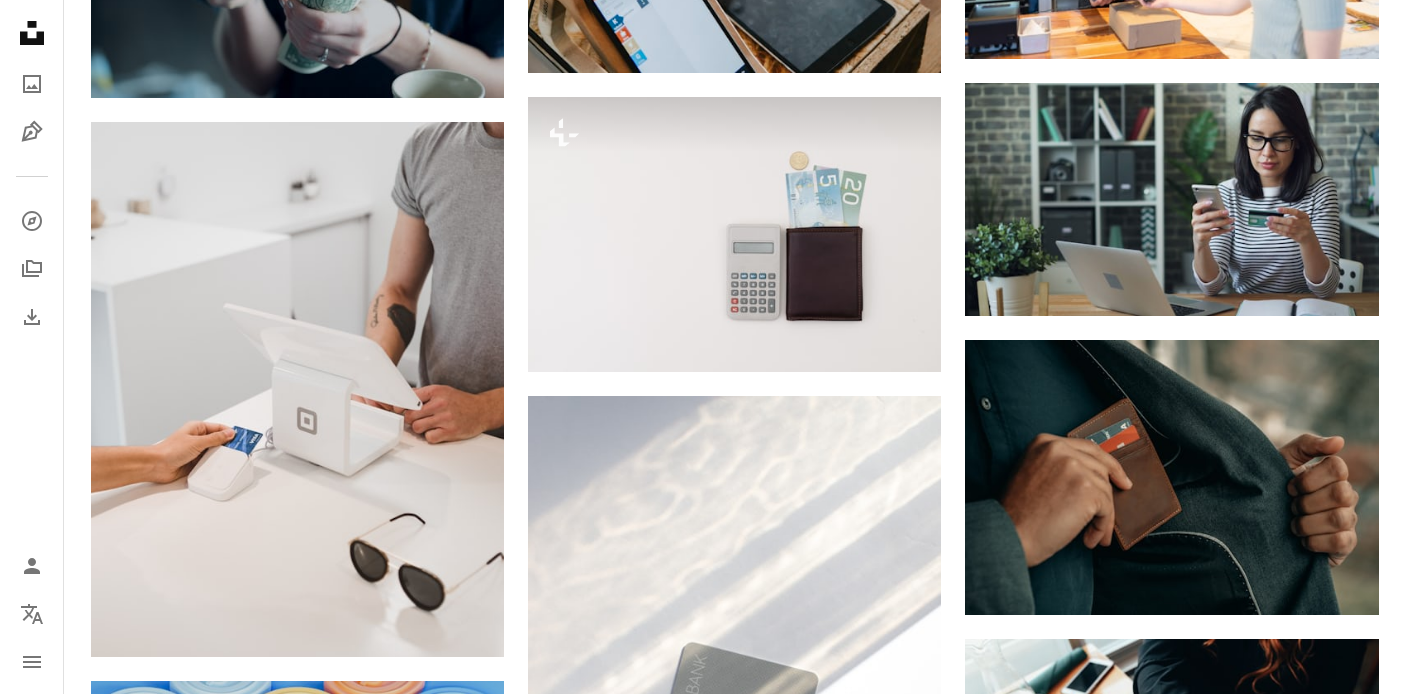 scroll, scrollTop: 4832, scrollLeft: 0, axis: vertical 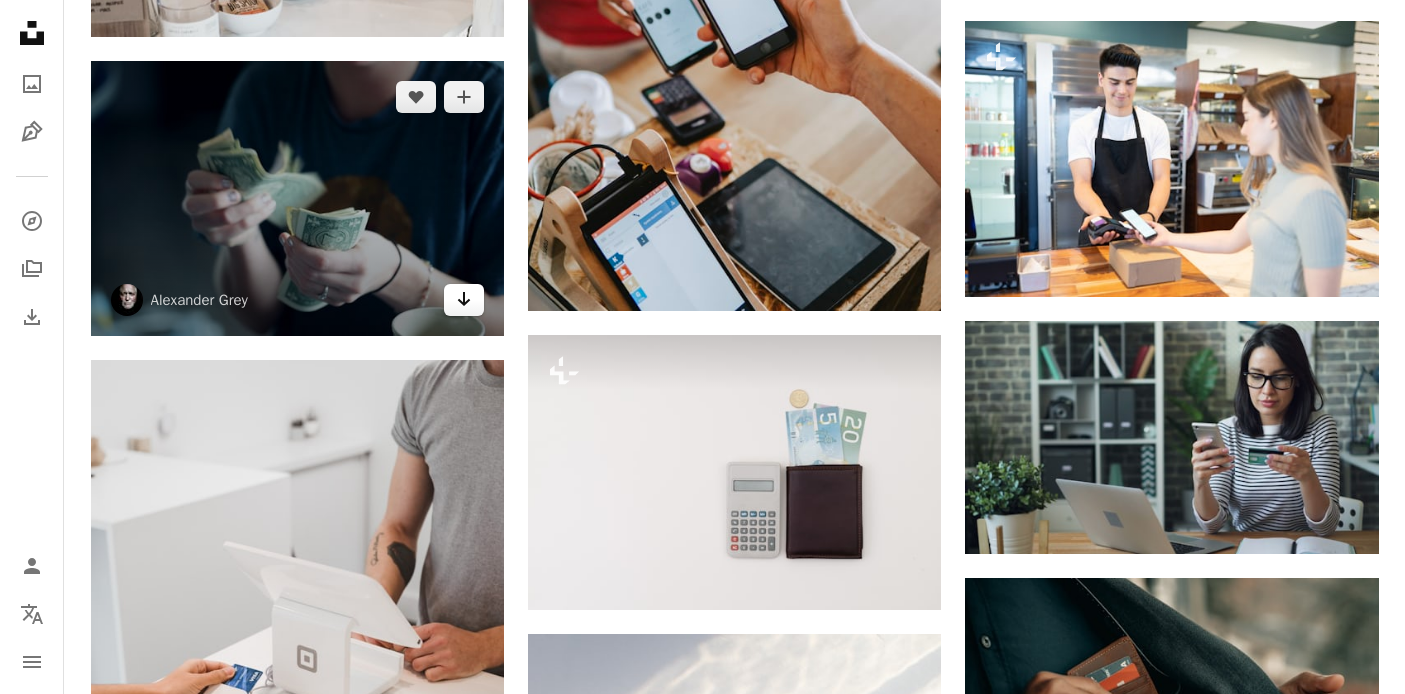 click on "Arrow pointing down" 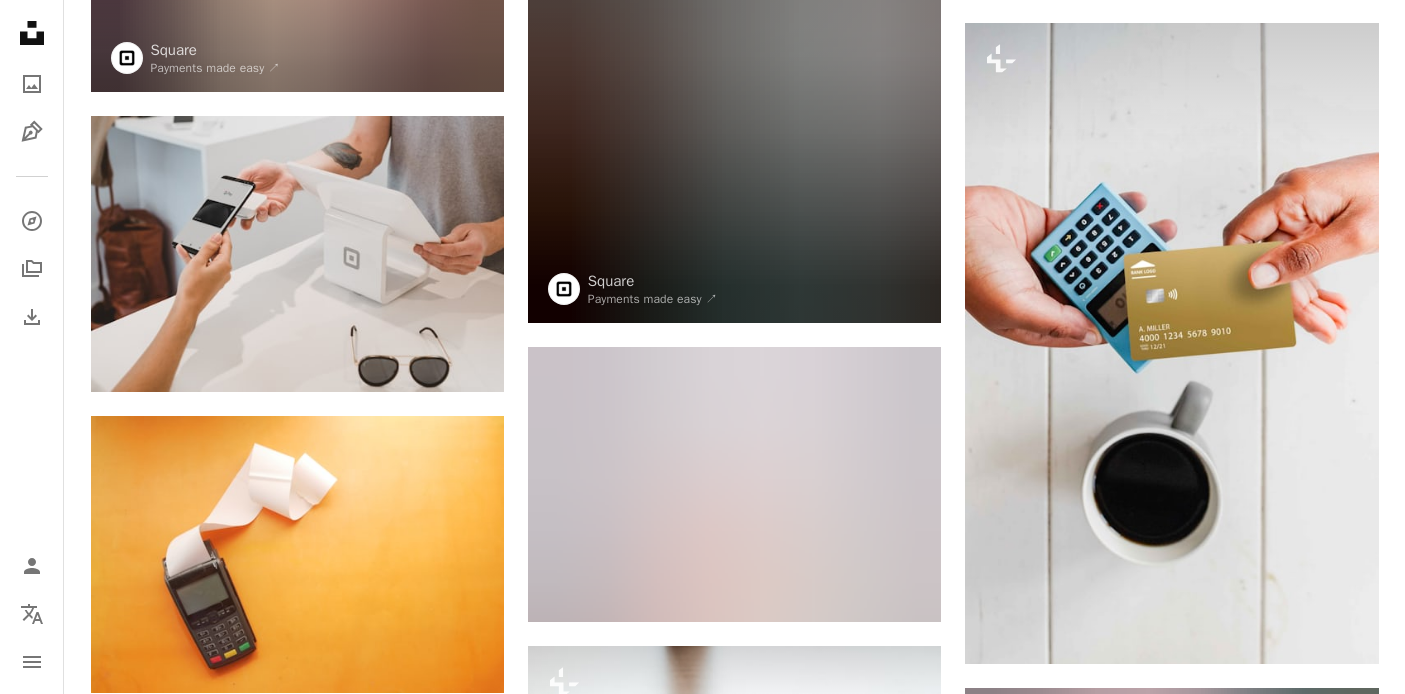 scroll, scrollTop: 0, scrollLeft: 0, axis: both 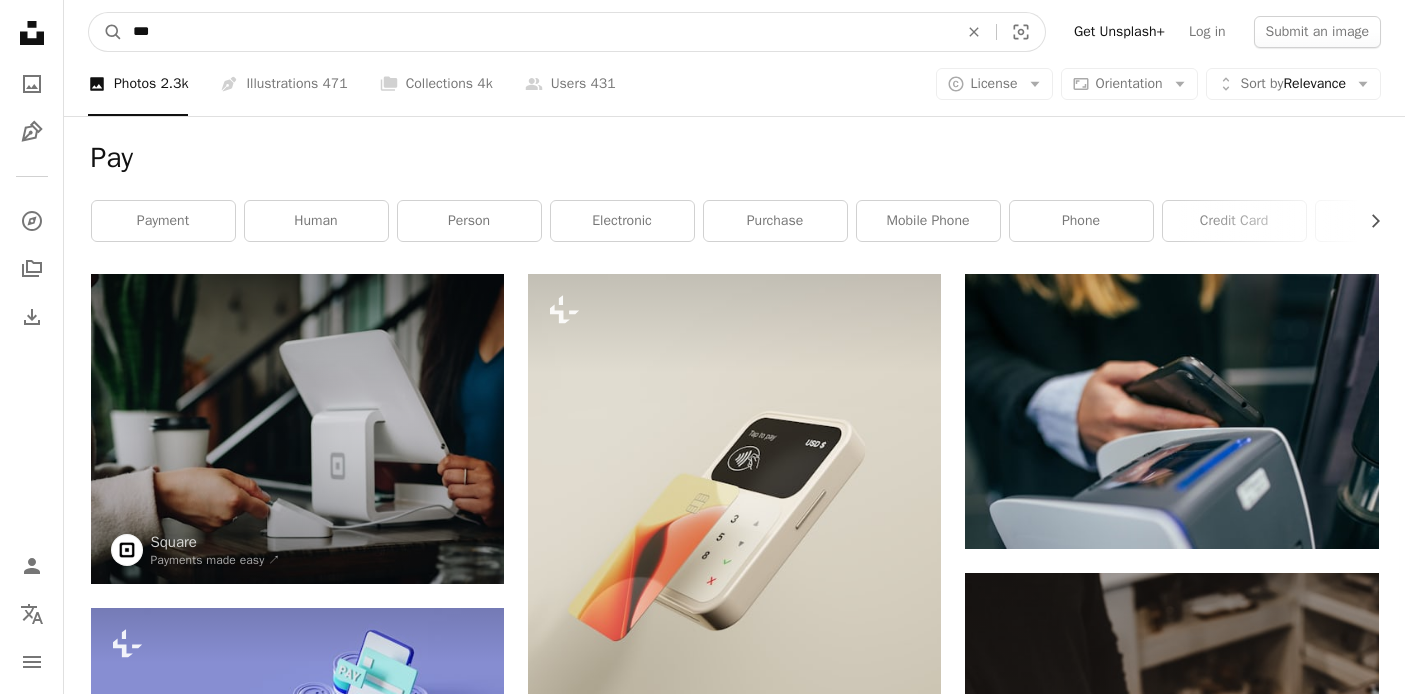 click on "***" at bounding box center [537, 32] 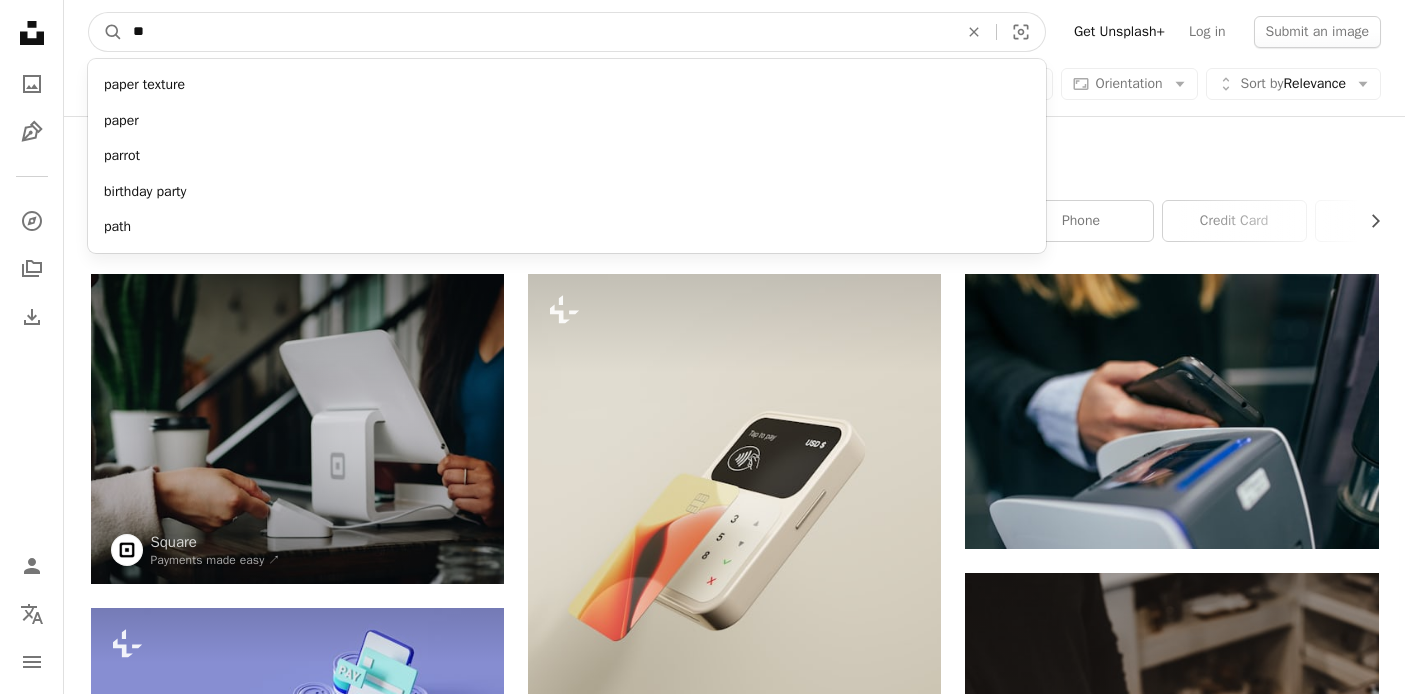 type on "*" 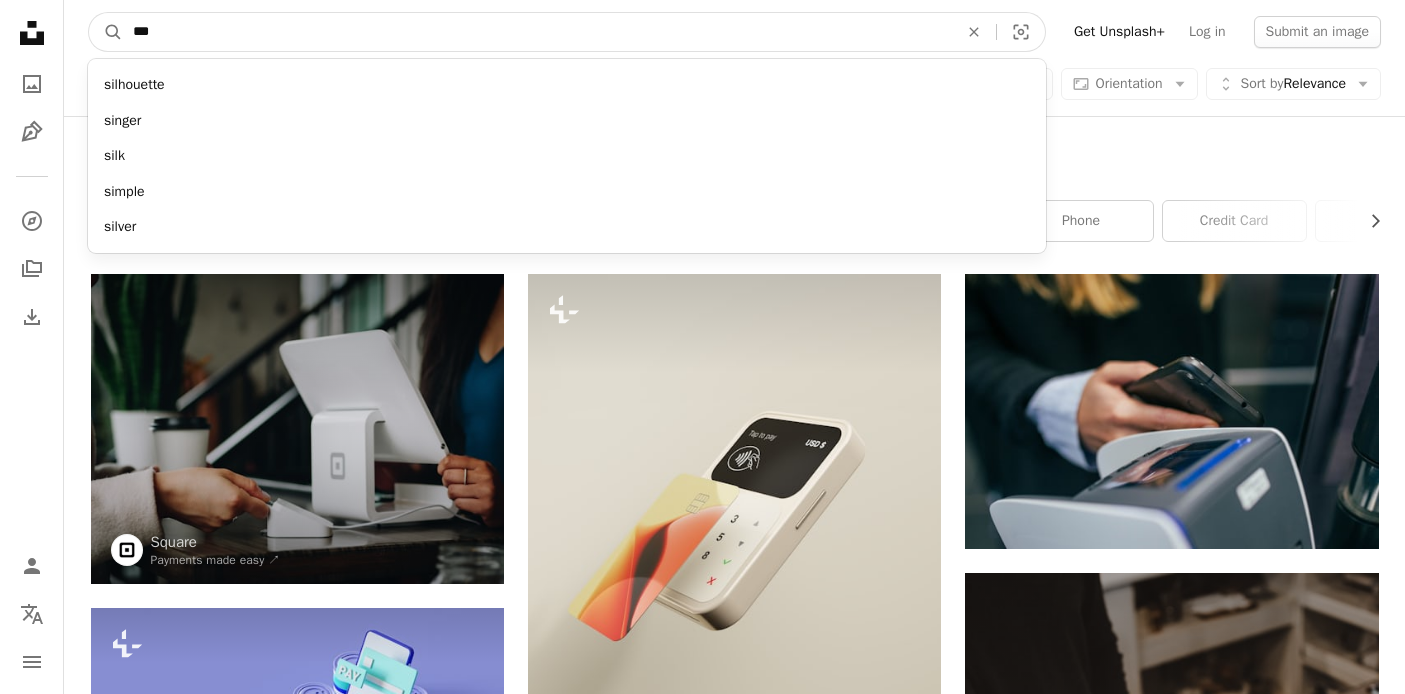type on "****" 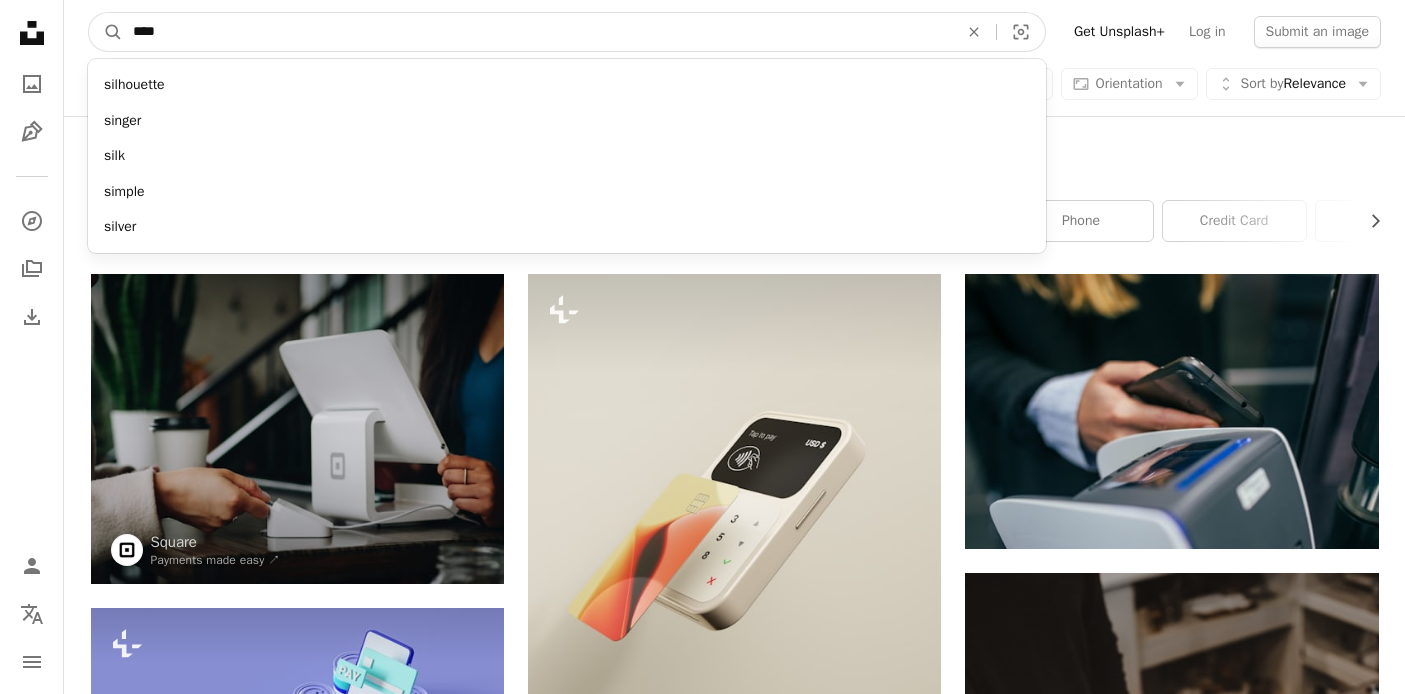 click on "A magnifying glass" at bounding box center [106, 32] 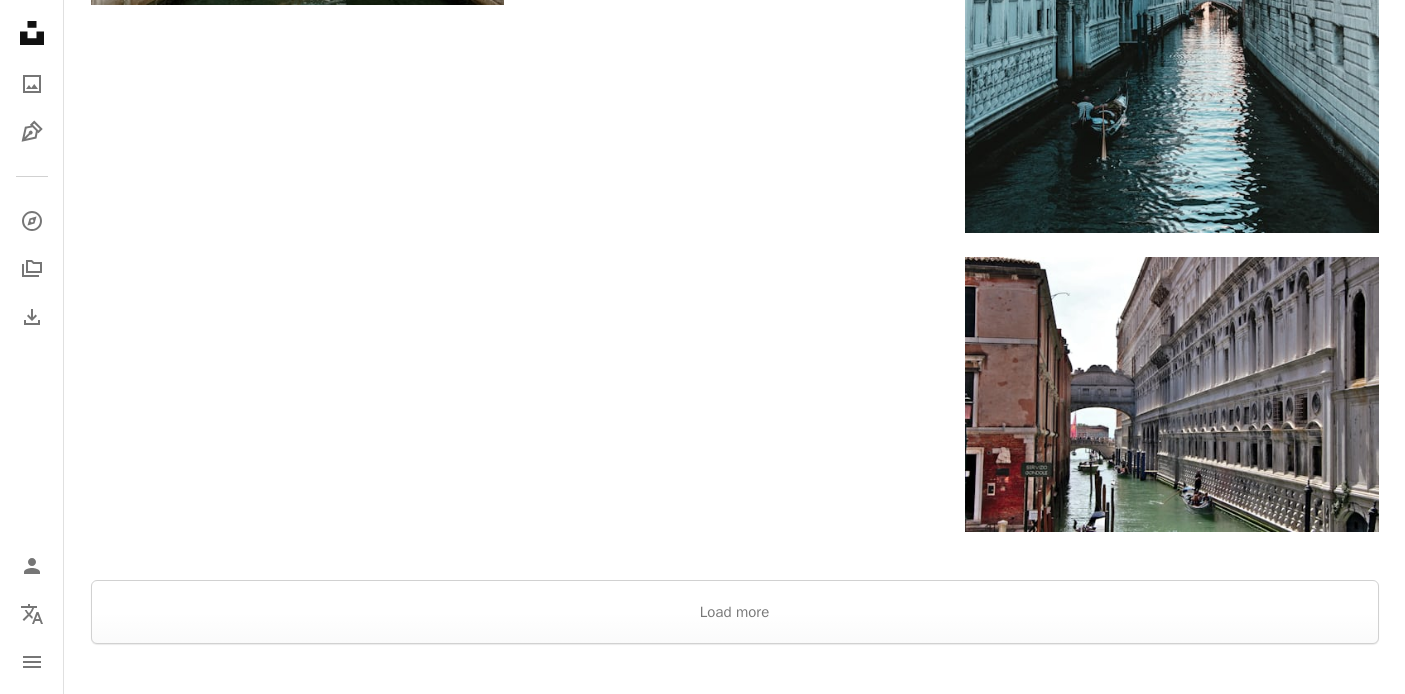 scroll, scrollTop: 3973, scrollLeft: 0, axis: vertical 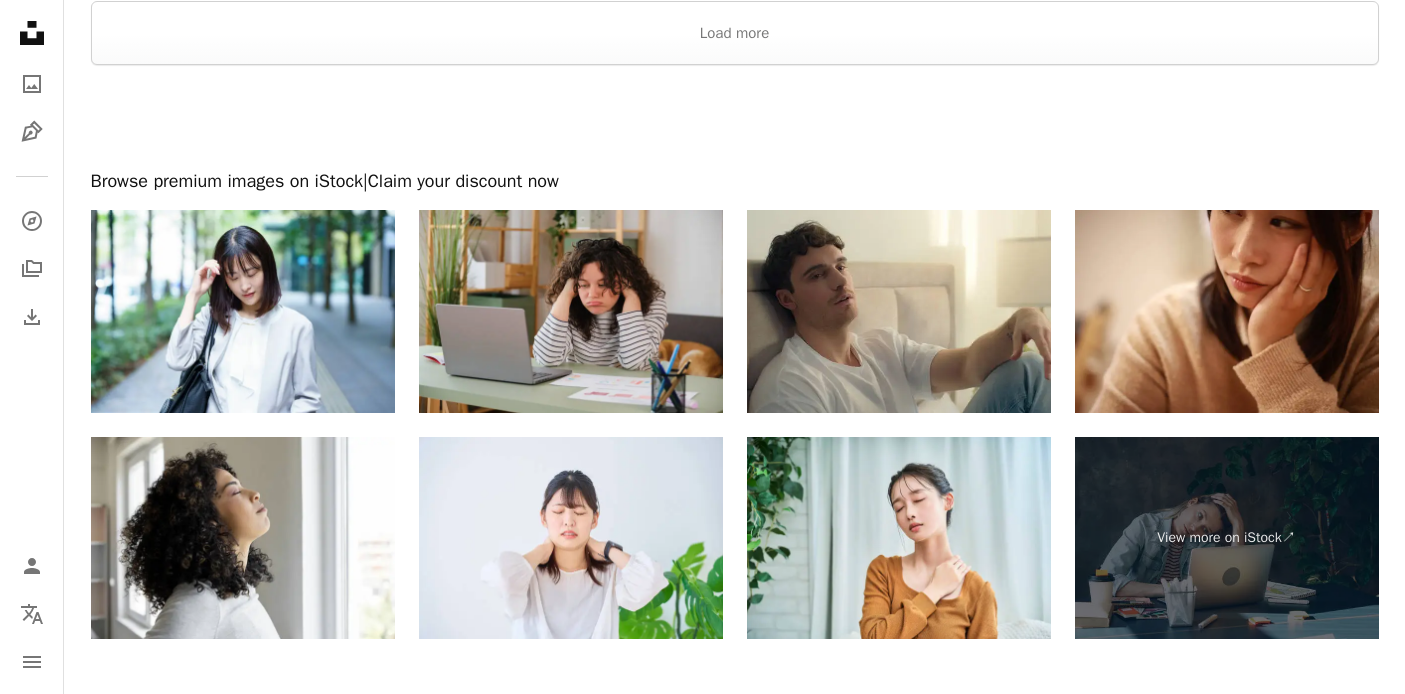 click at bounding box center (571, 311) 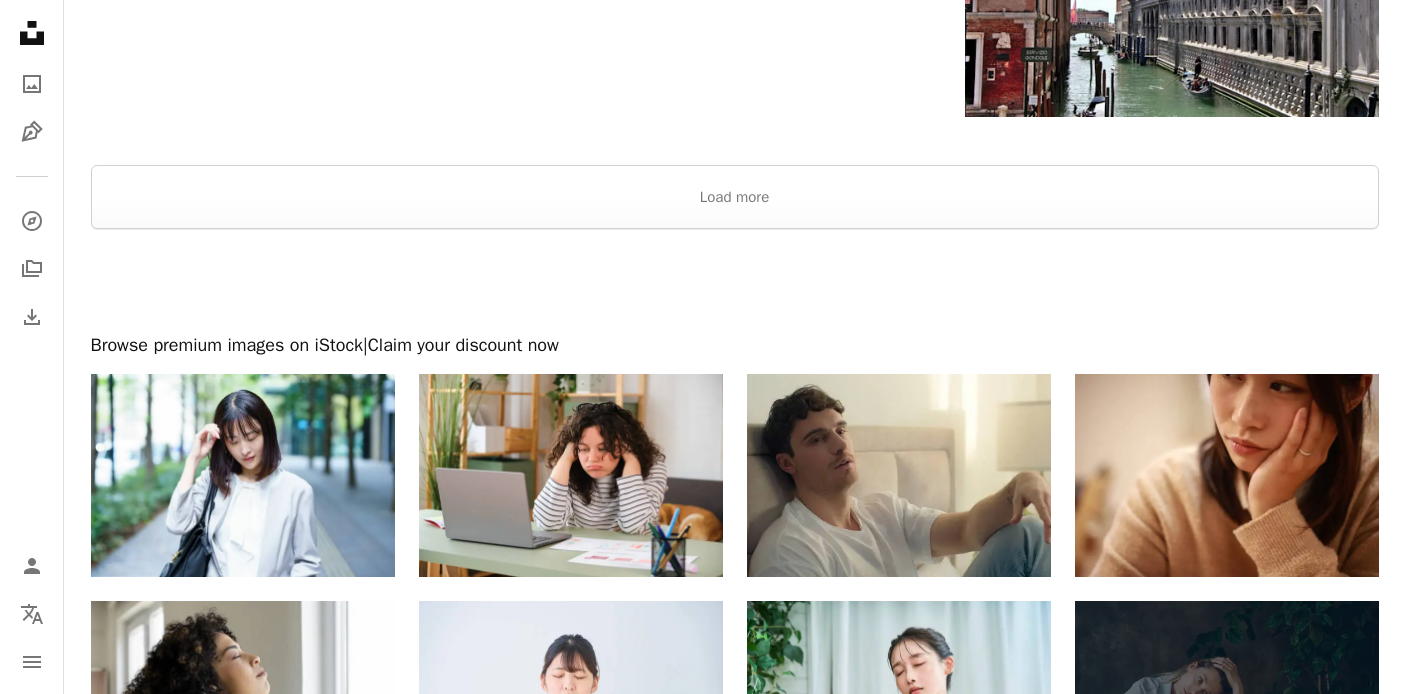 scroll, scrollTop: 3805, scrollLeft: 0, axis: vertical 